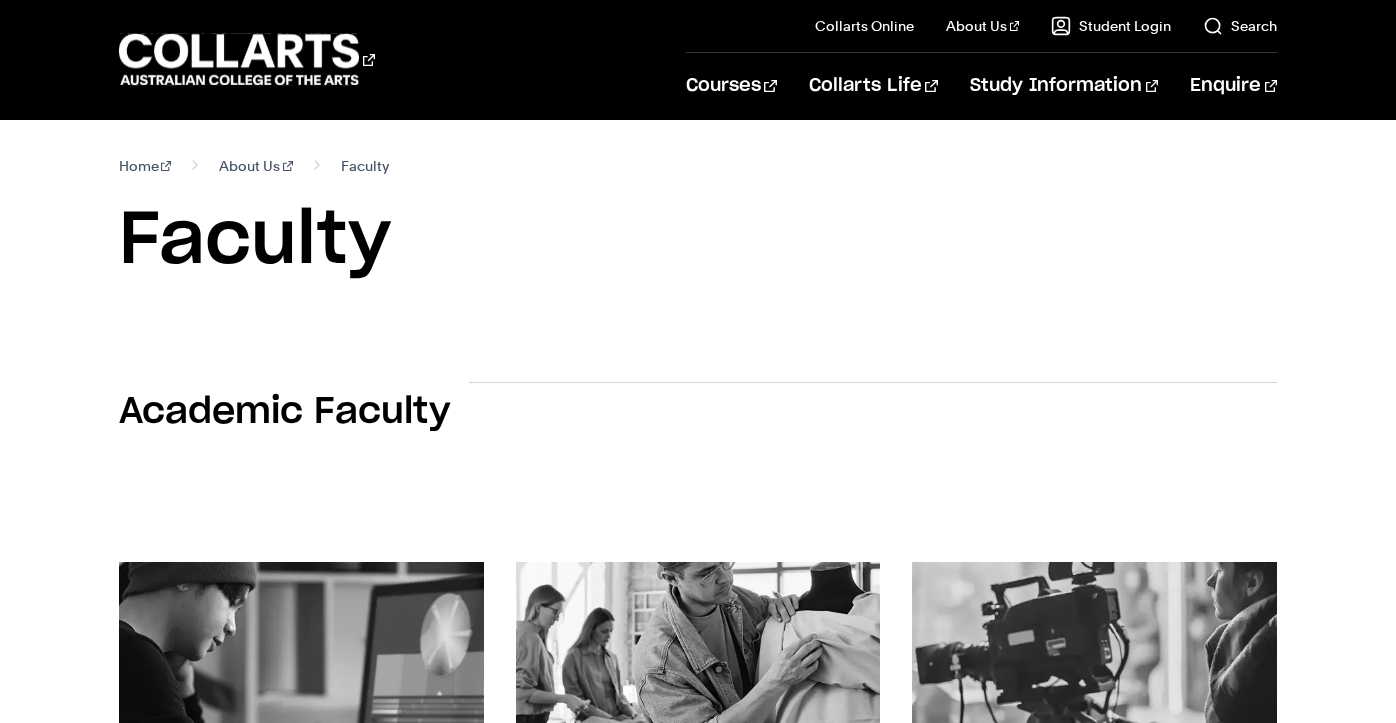 scroll, scrollTop: 163, scrollLeft: 0, axis: vertical 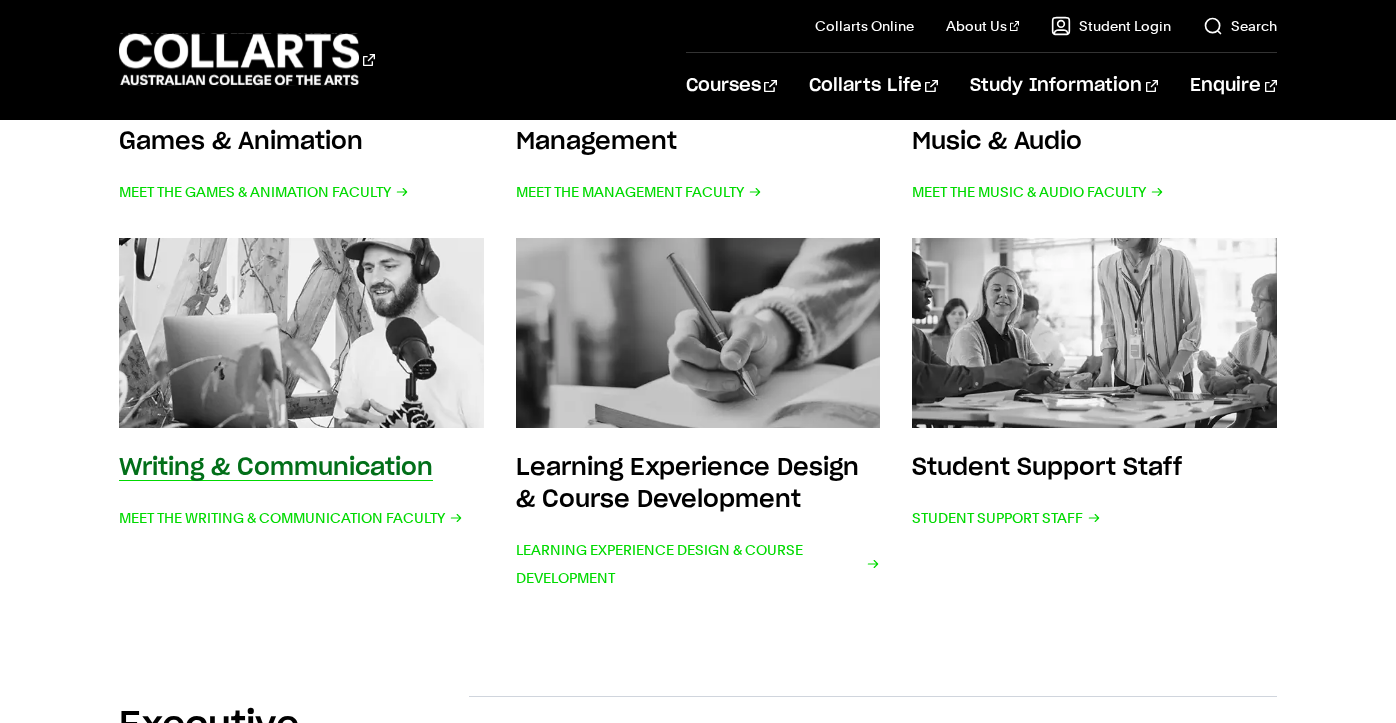 click at bounding box center [300, 333] 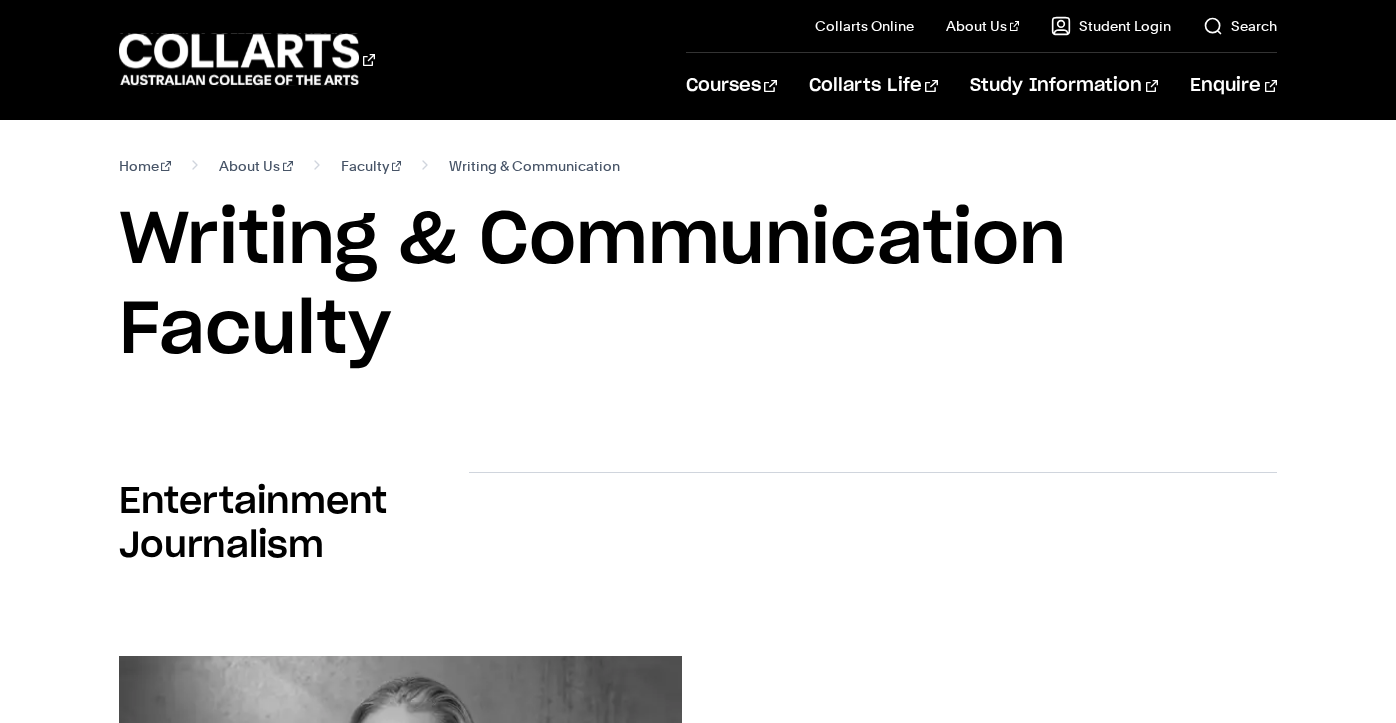 scroll, scrollTop: 0, scrollLeft: 0, axis: both 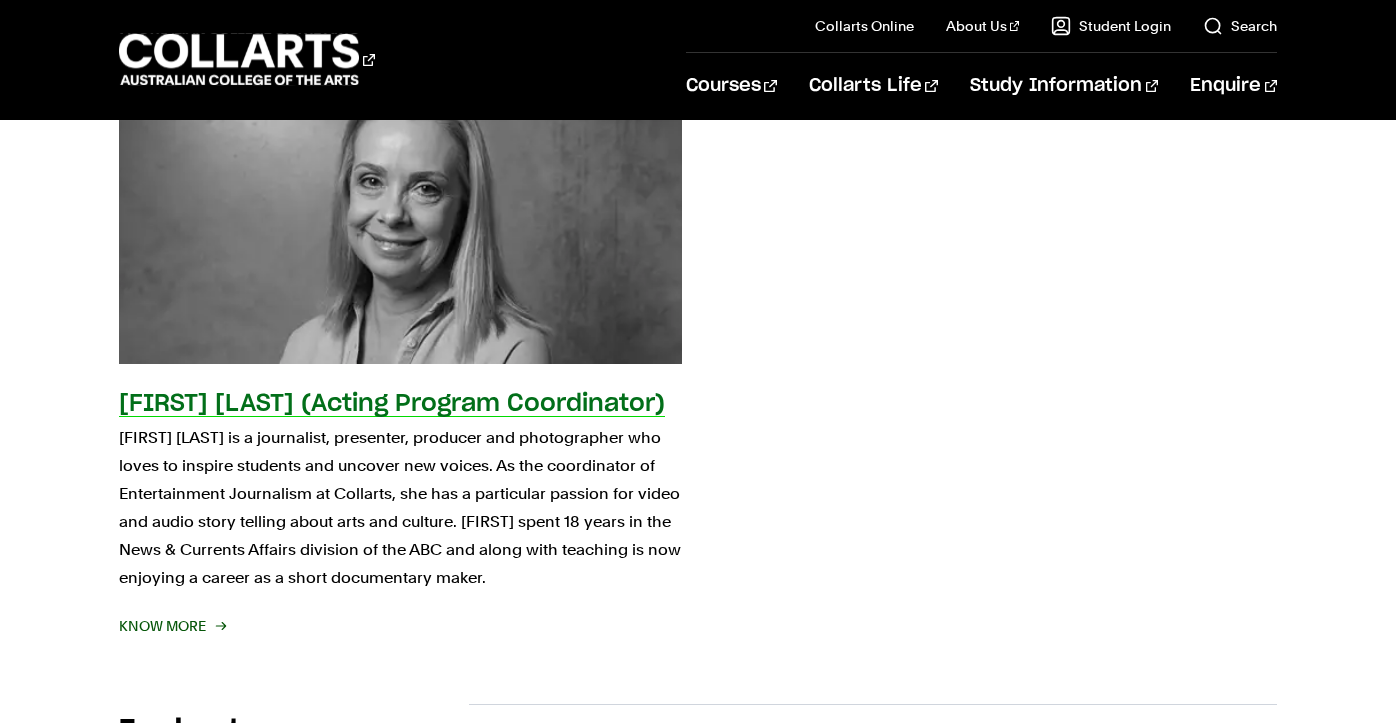click on "Kate Arnott is a journalist, presenter, producer and photographer who loves to inspire students and uncover new voices. As the coordinator of Entertainment Journalism at Collarts, she has a particular passion for video and audio story telling about arts and culture. Kate spent 18 years in the News & Currents Affairs division of the ABC and along with teaching is now enjoying a career as a short documentary maker." at bounding box center (400, 508) 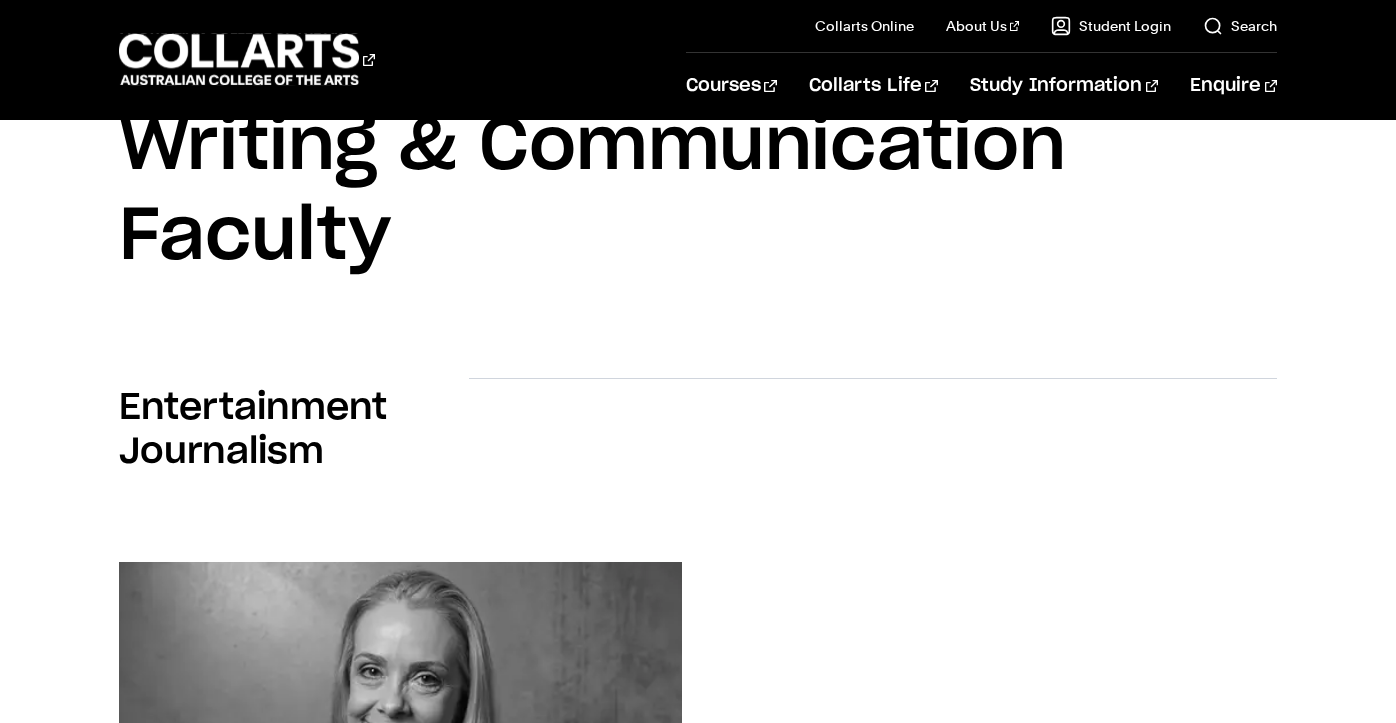 scroll, scrollTop: 83, scrollLeft: 0, axis: vertical 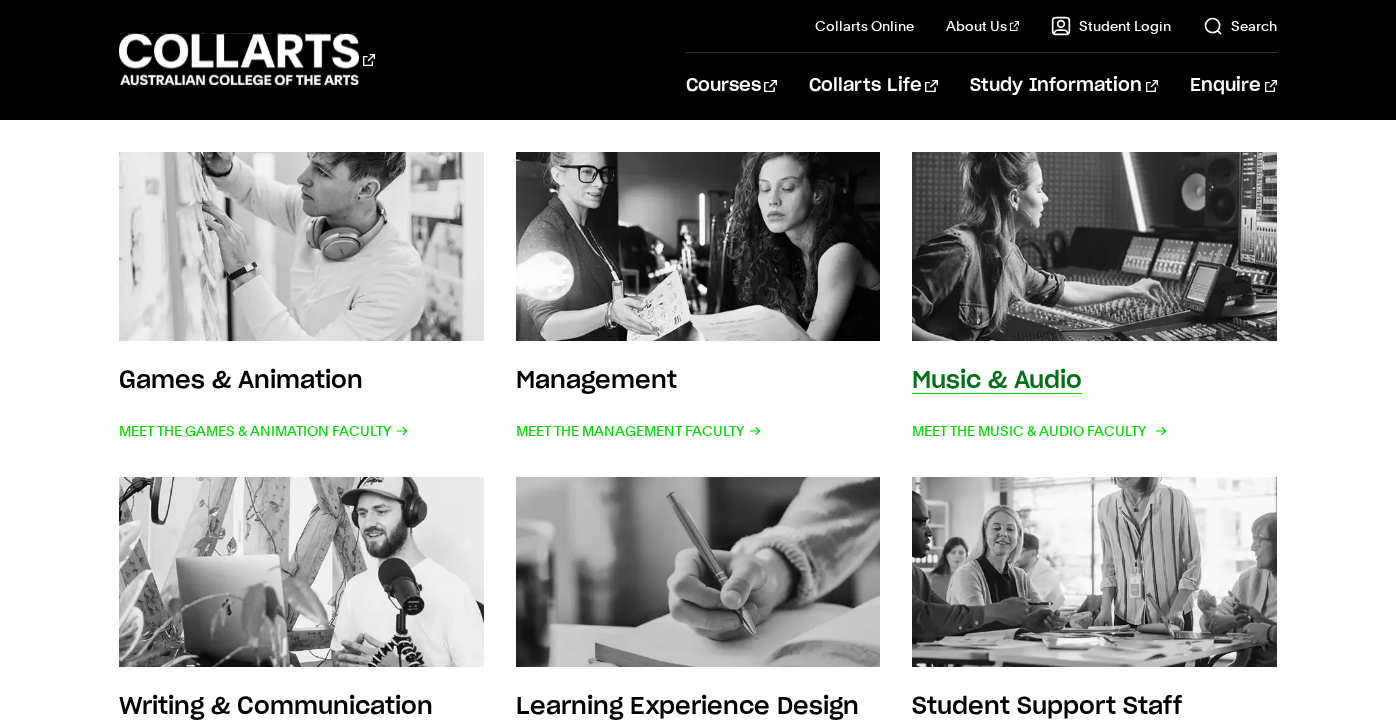 click at bounding box center (1094, 247) 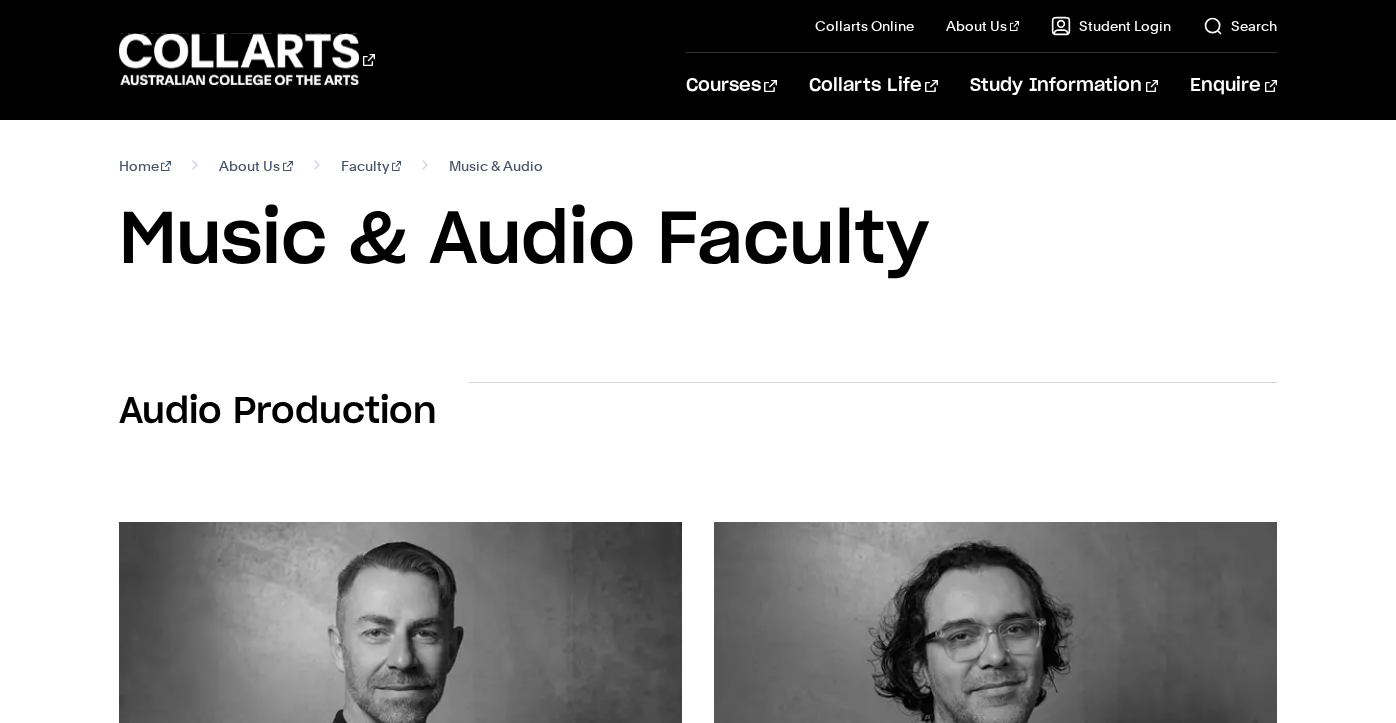 scroll, scrollTop: 0, scrollLeft: 0, axis: both 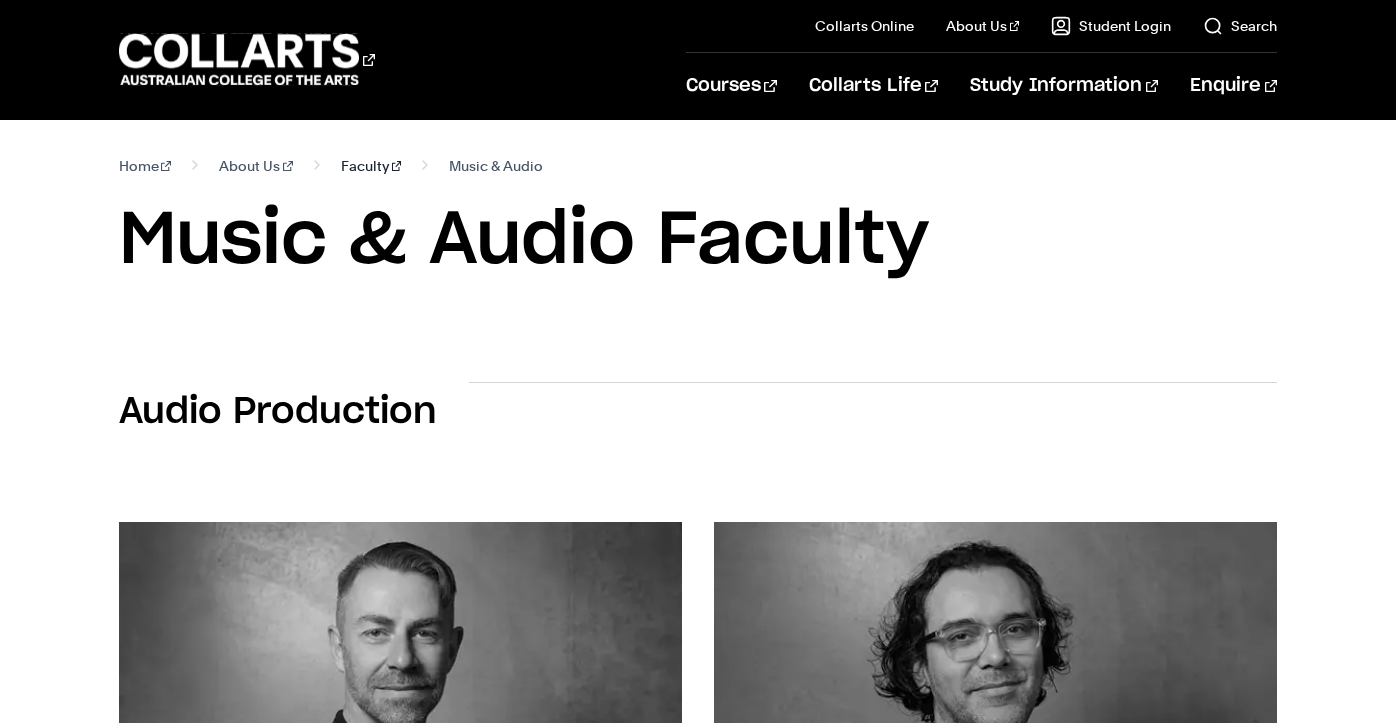 click on "Faculty" at bounding box center (371, 166) 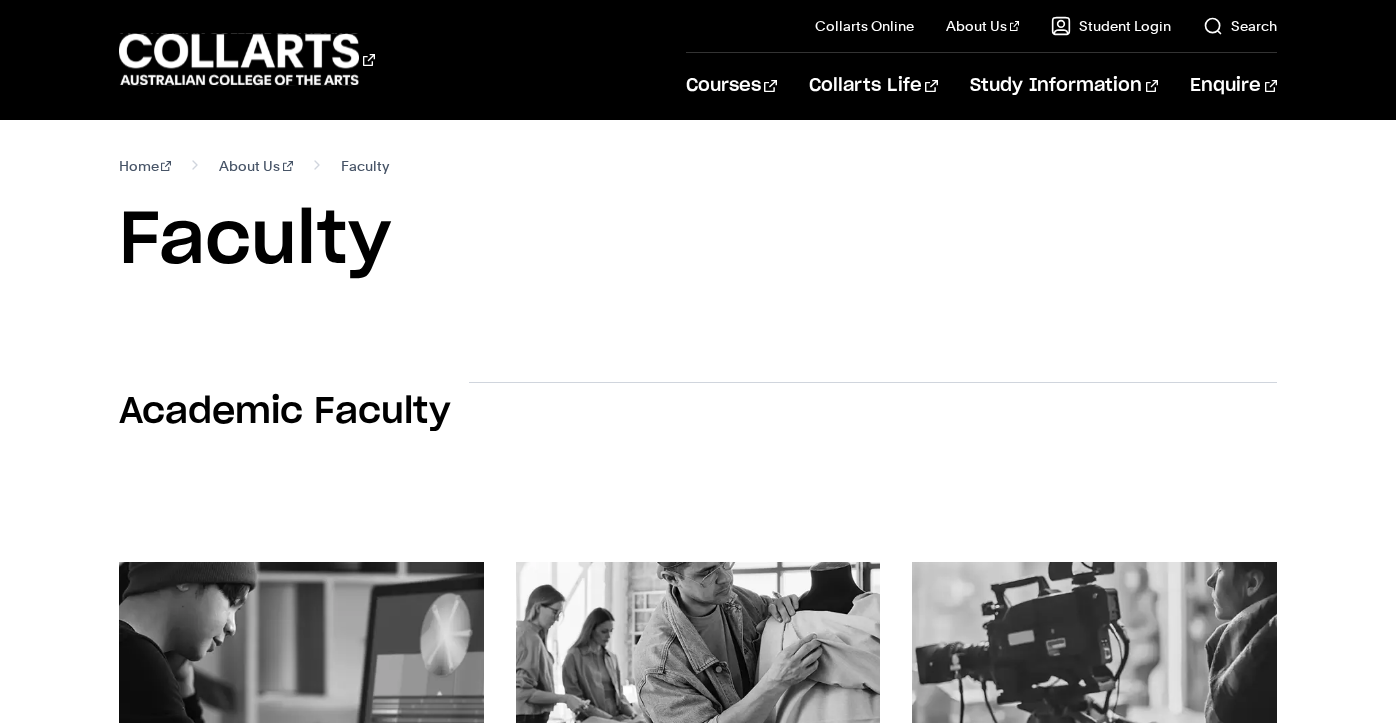 scroll, scrollTop: 0, scrollLeft: 0, axis: both 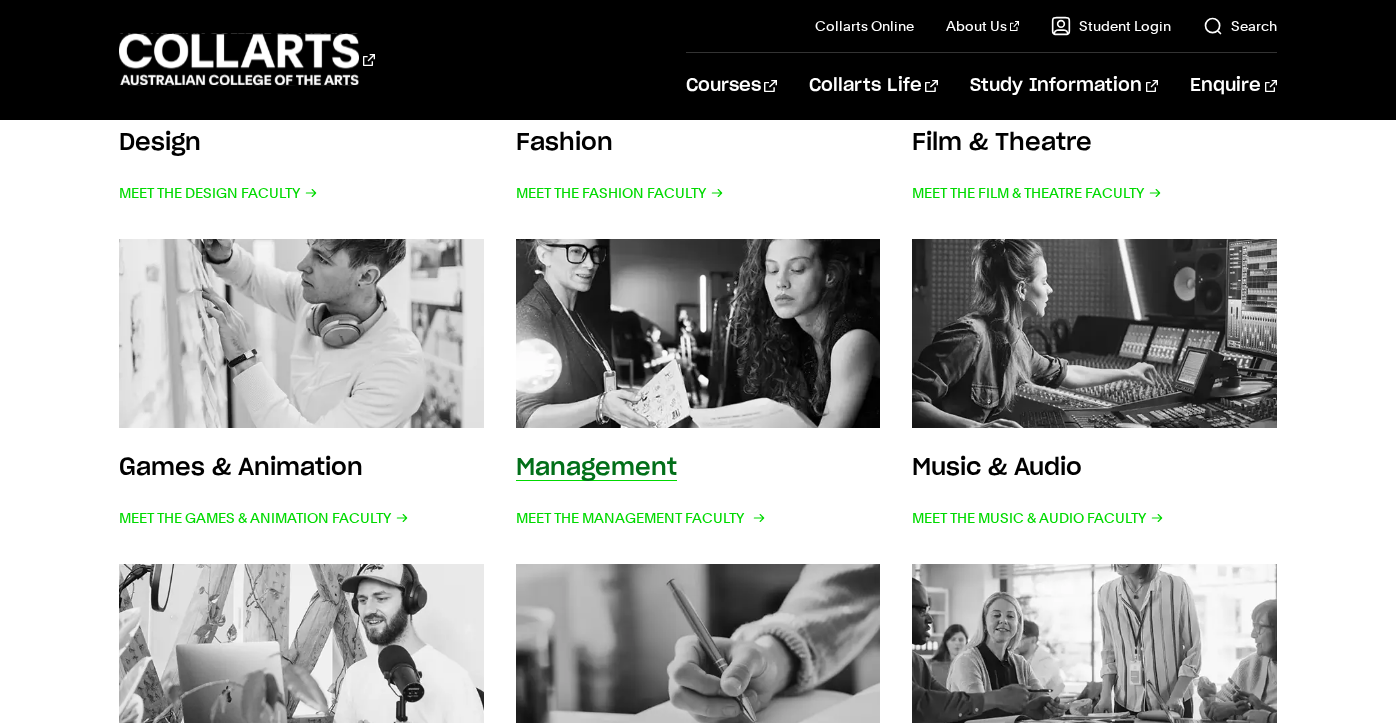 click at bounding box center [697, 334] 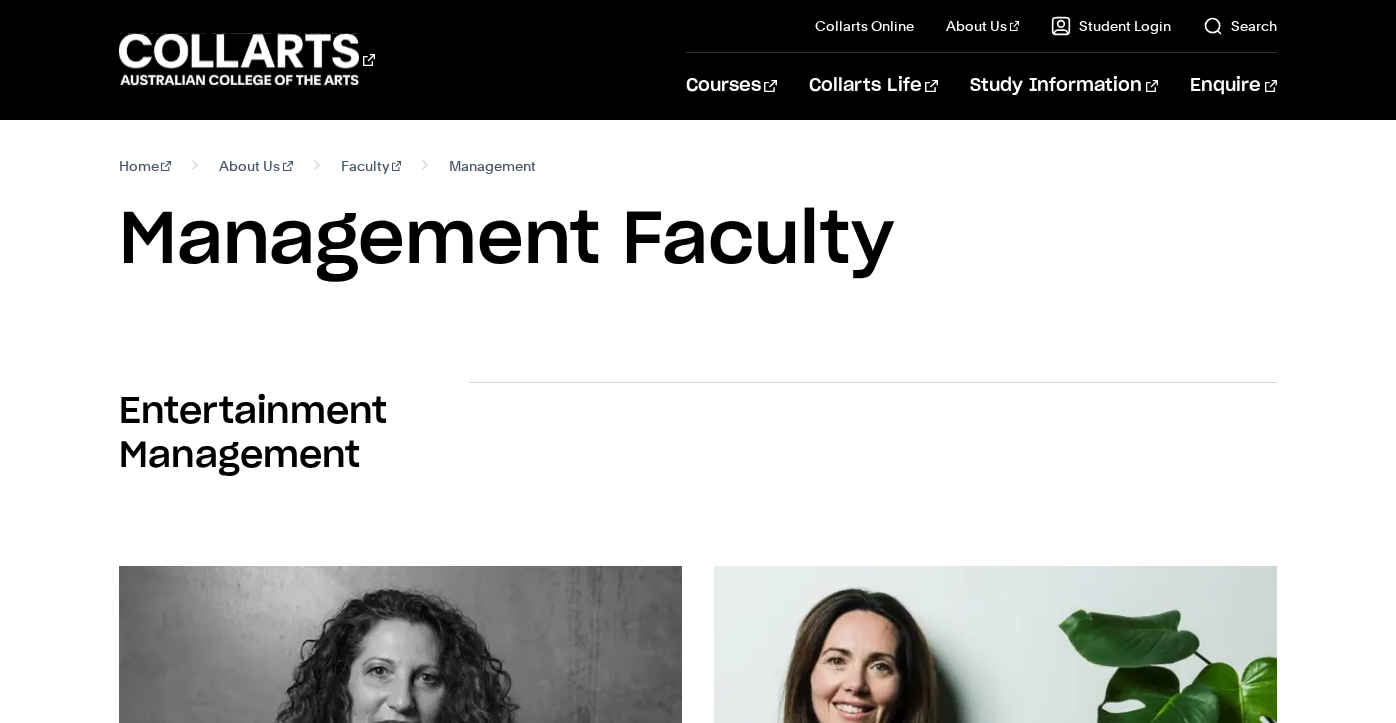 scroll, scrollTop: 0, scrollLeft: 0, axis: both 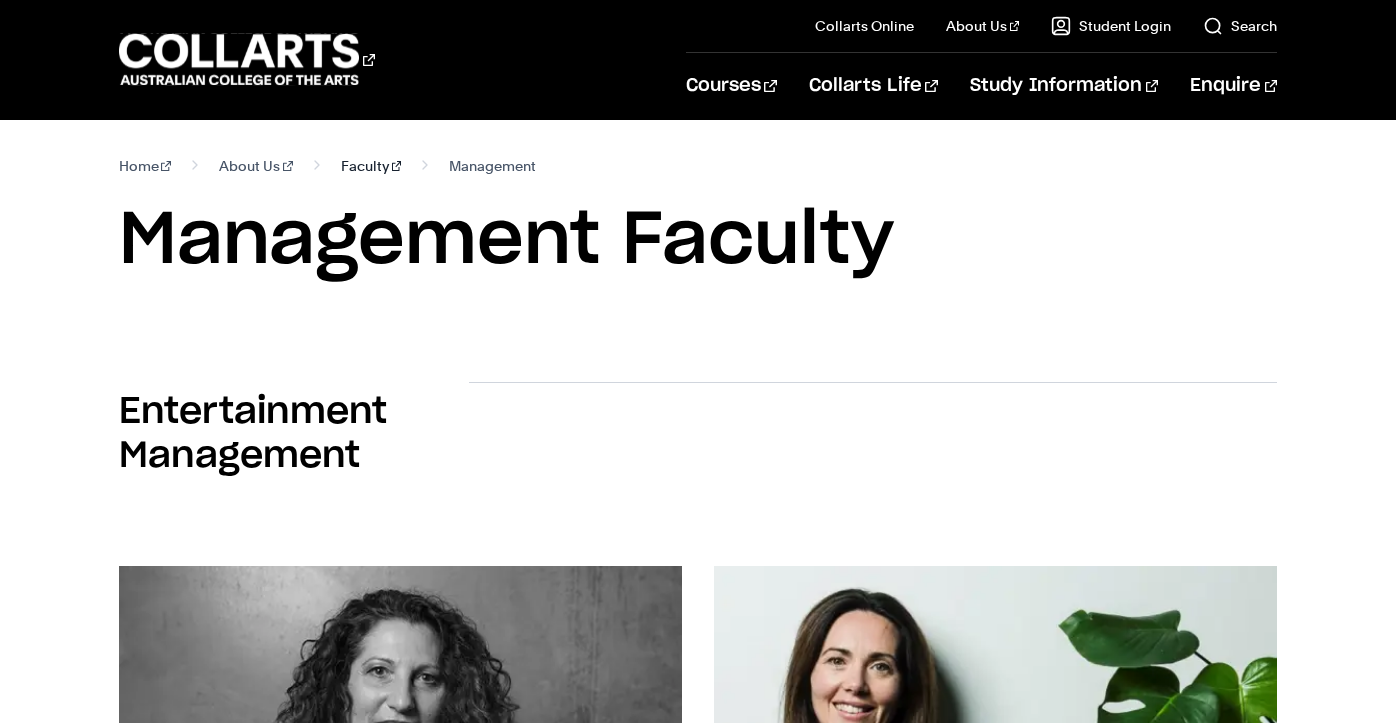 click on "Faculty" at bounding box center (371, 166) 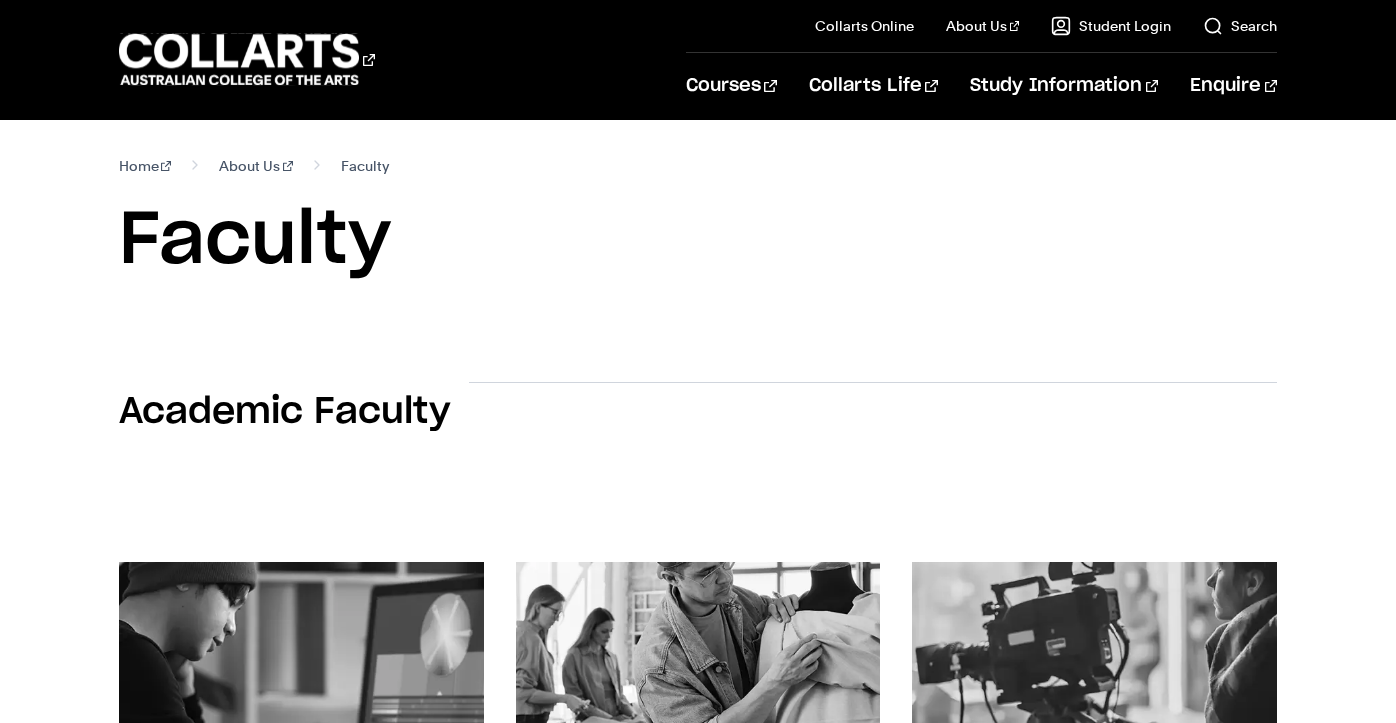 scroll, scrollTop: 33, scrollLeft: 0, axis: vertical 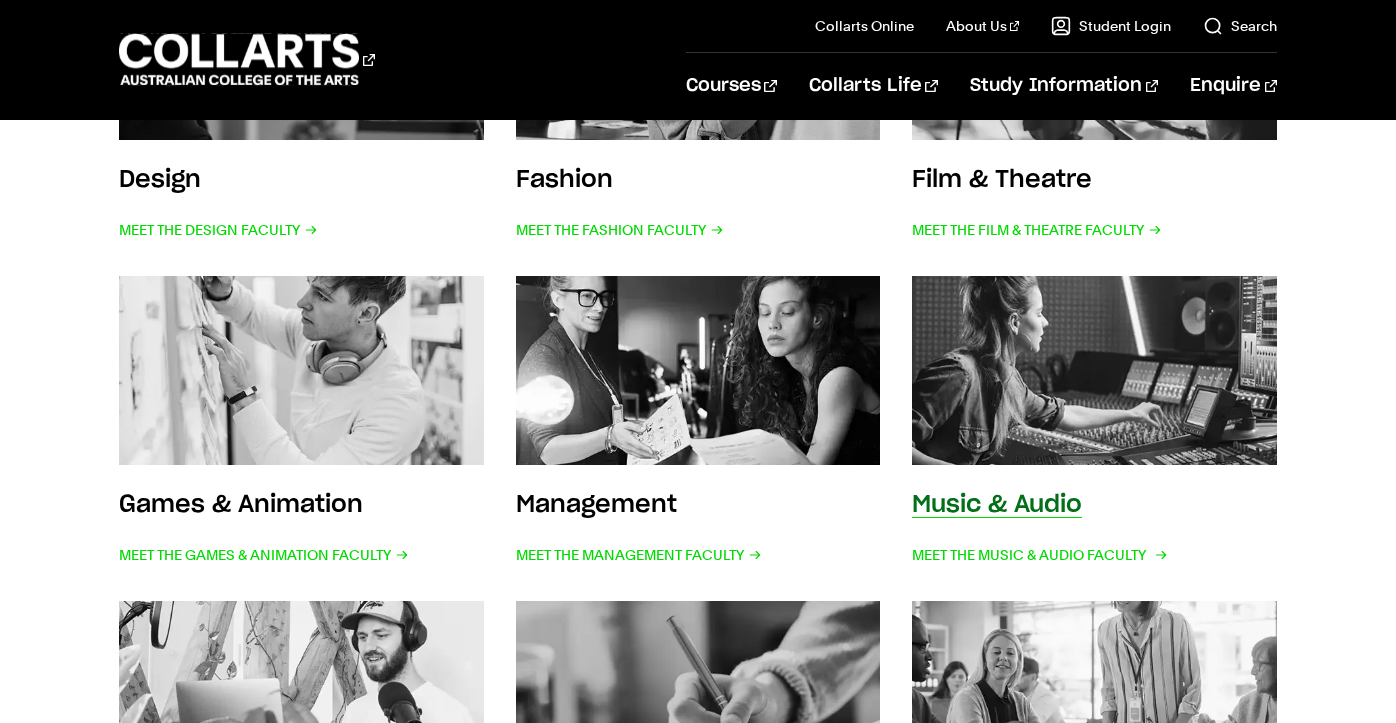 click at bounding box center (1094, 371) 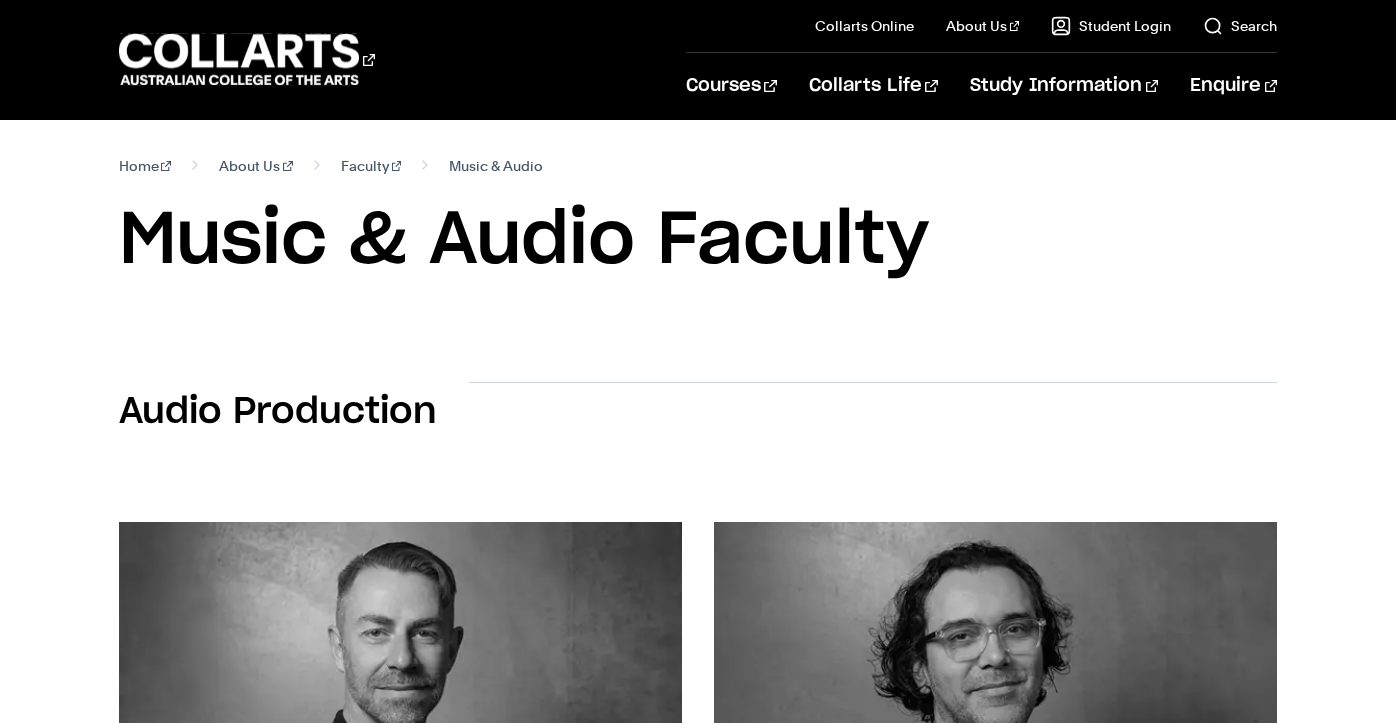 scroll, scrollTop: 0, scrollLeft: 0, axis: both 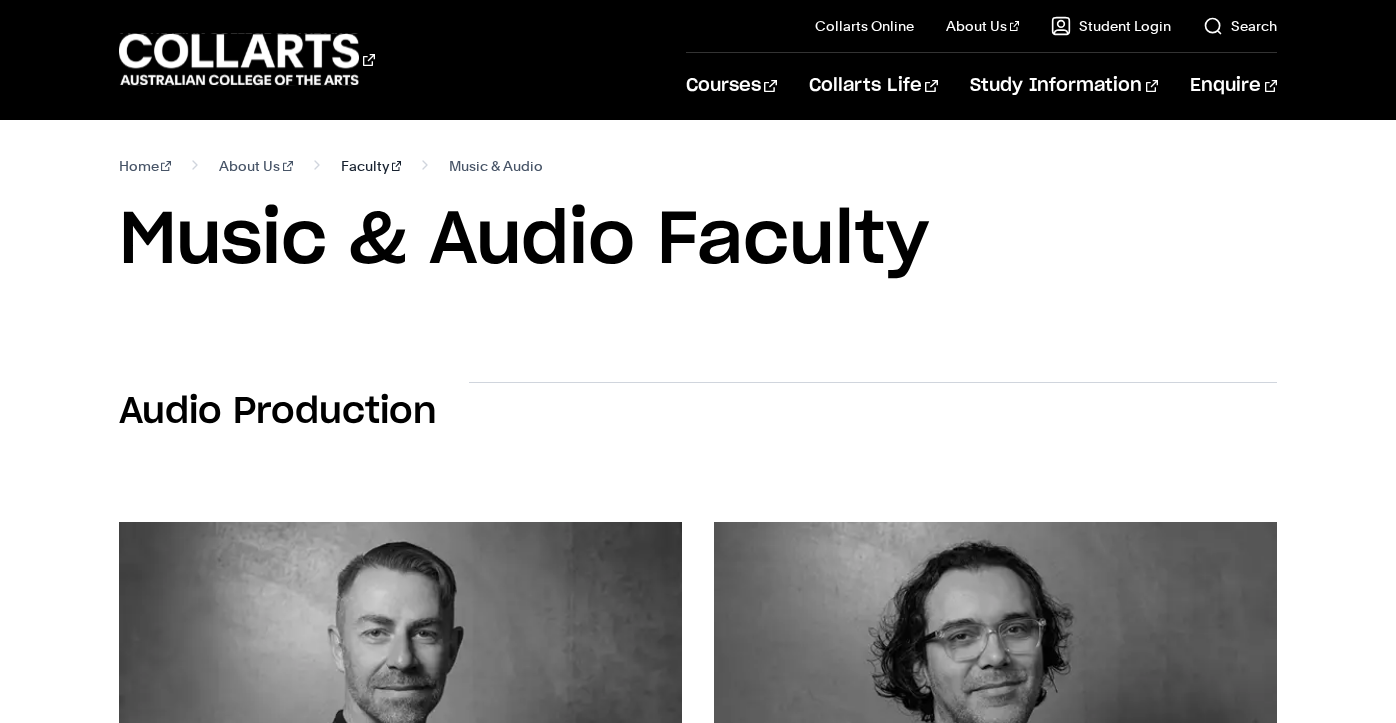click on "Faculty" at bounding box center [371, 166] 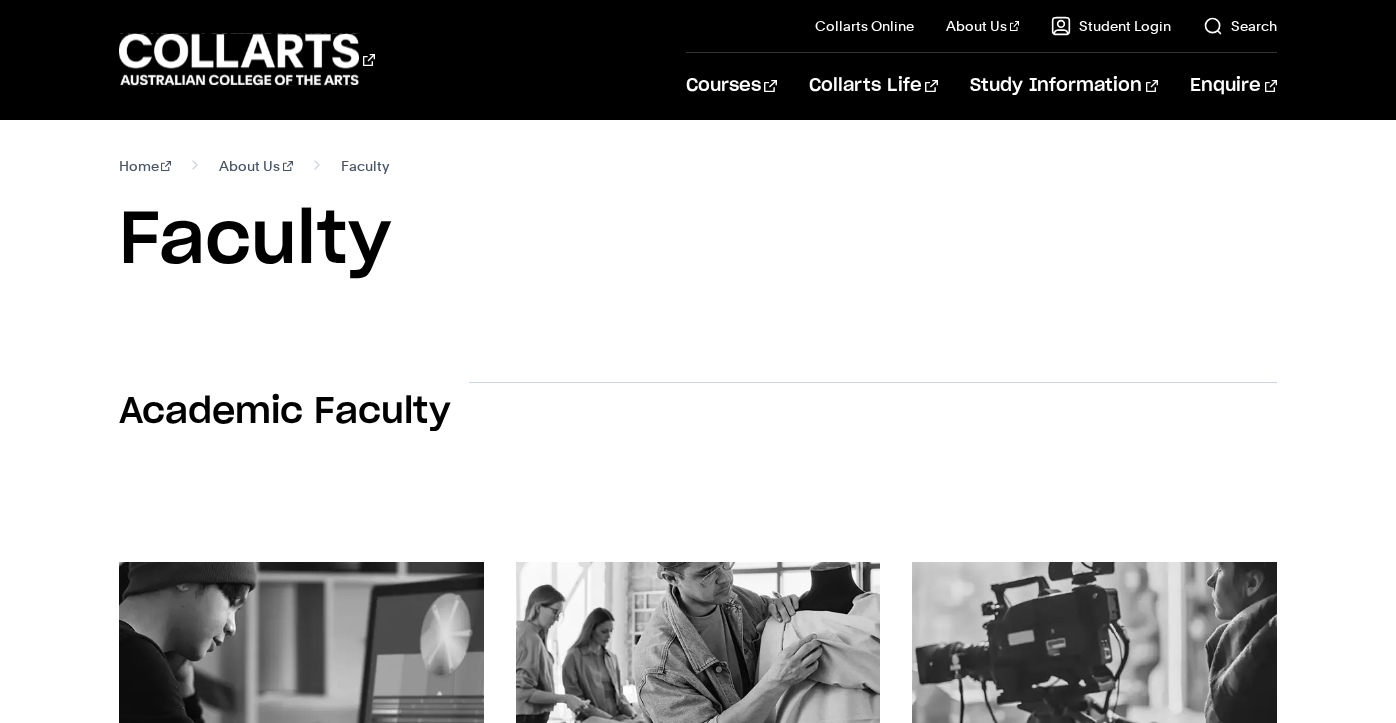 scroll, scrollTop: 0, scrollLeft: 0, axis: both 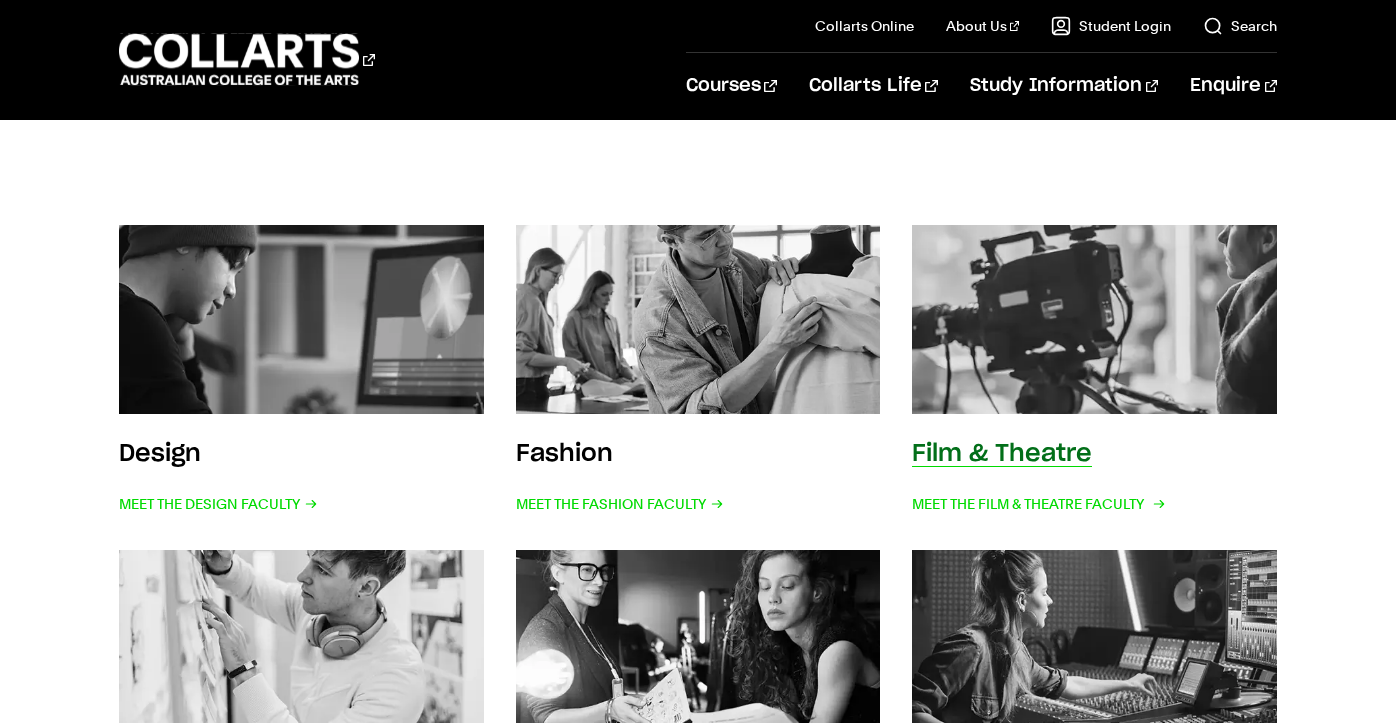 click at bounding box center [1094, 320] 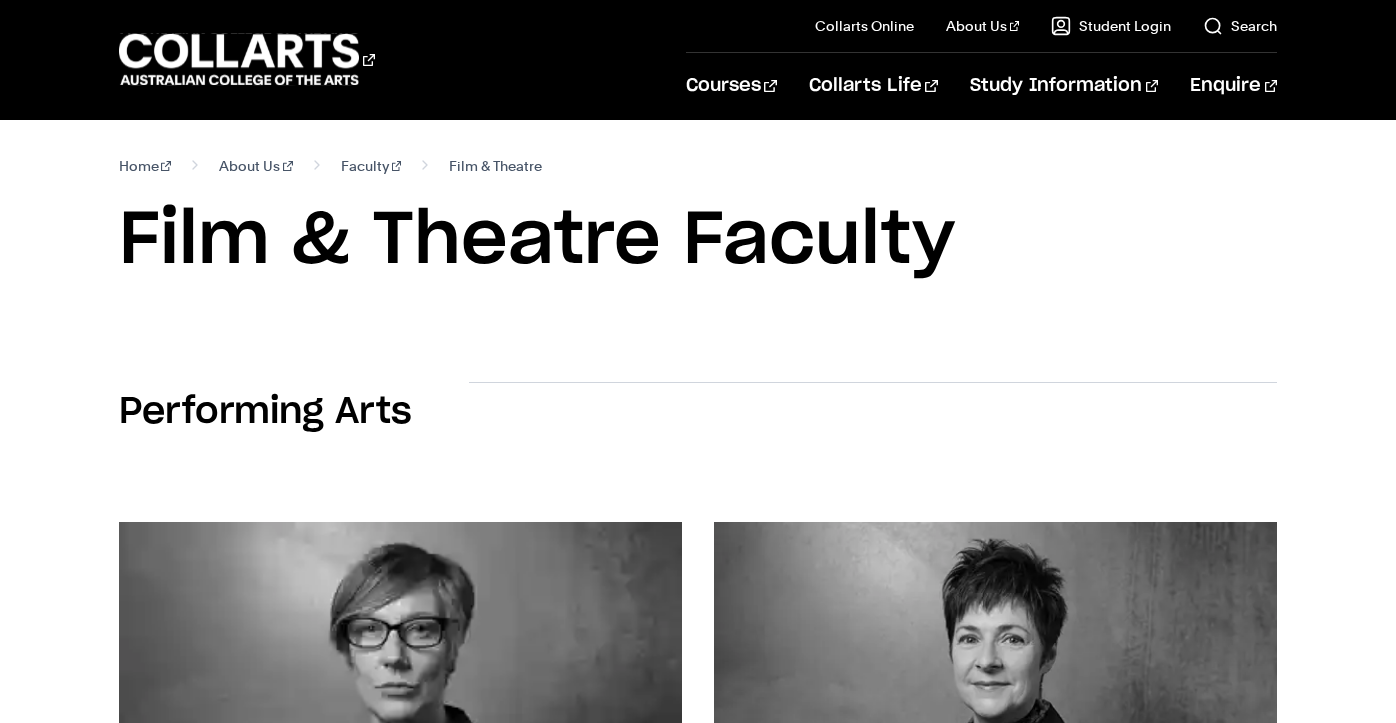 scroll, scrollTop: 0, scrollLeft: 0, axis: both 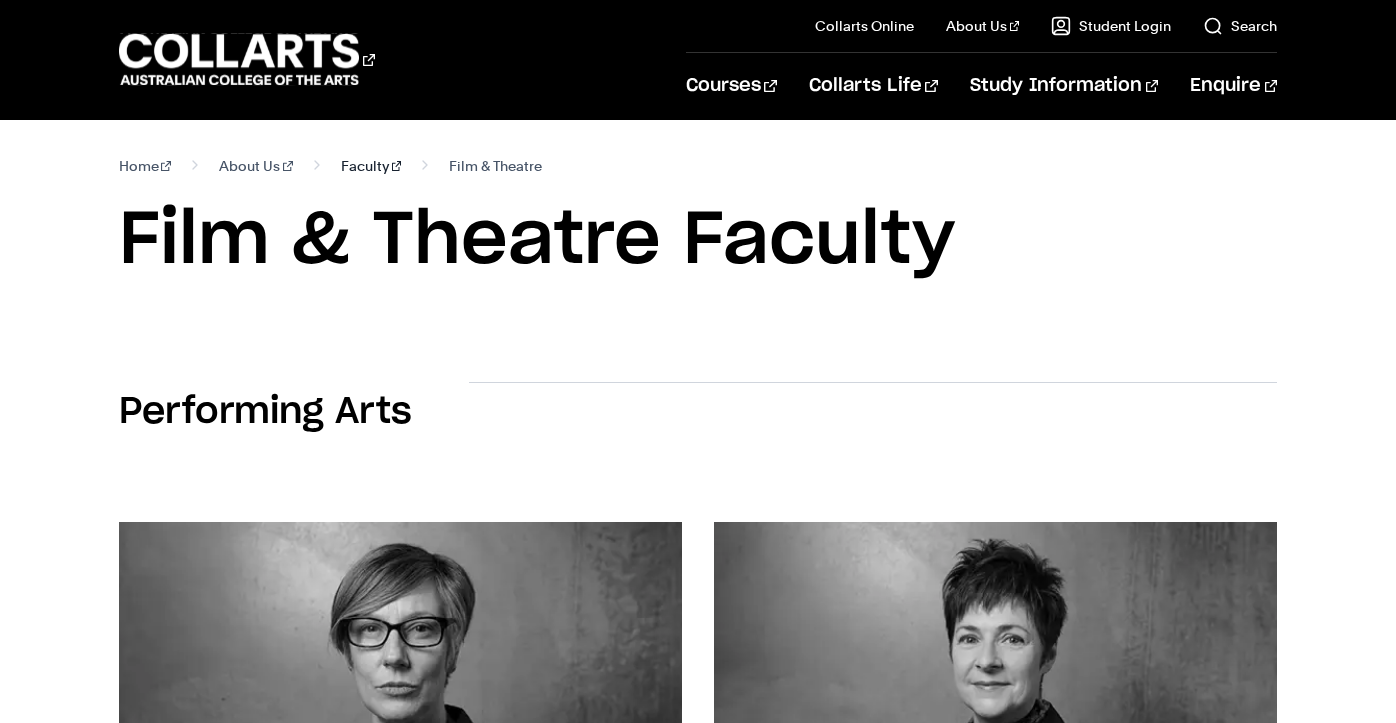 click on "Faculty" at bounding box center (371, 166) 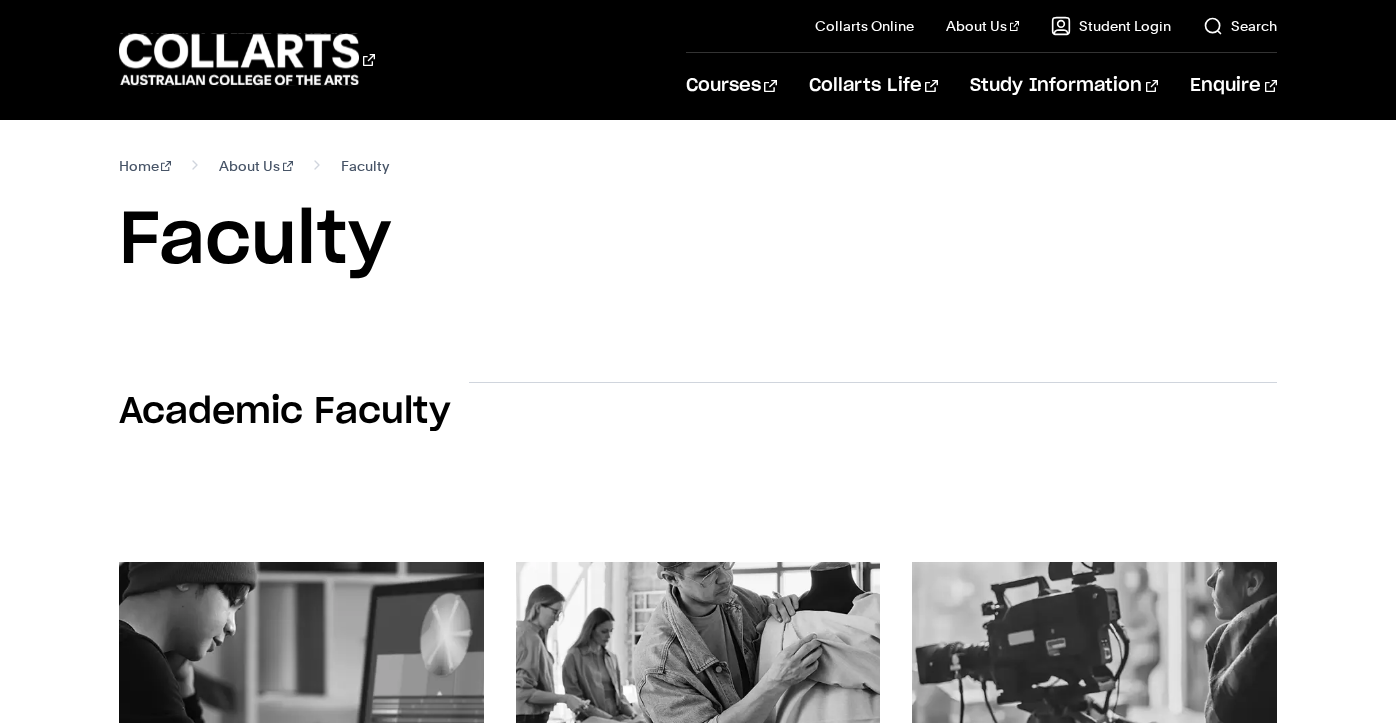 scroll, scrollTop: 0, scrollLeft: 0, axis: both 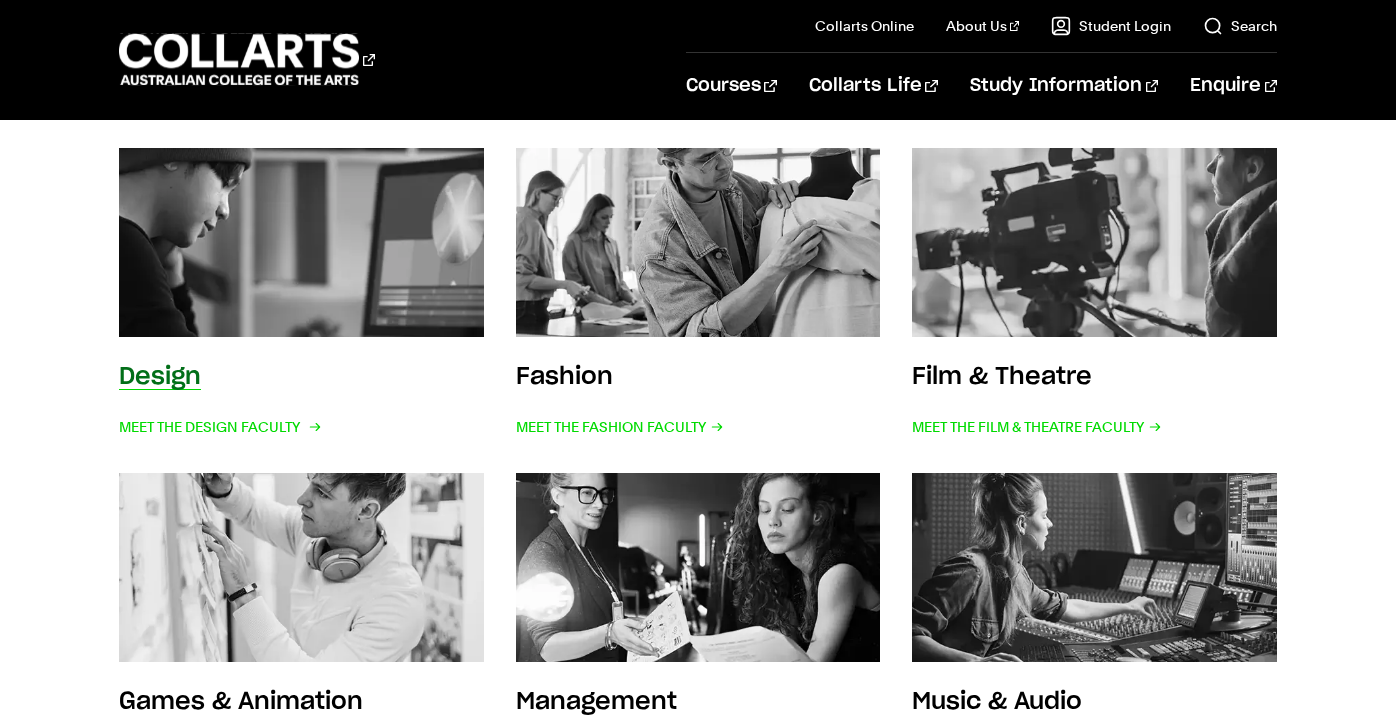 click at bounding box center (300, 243) 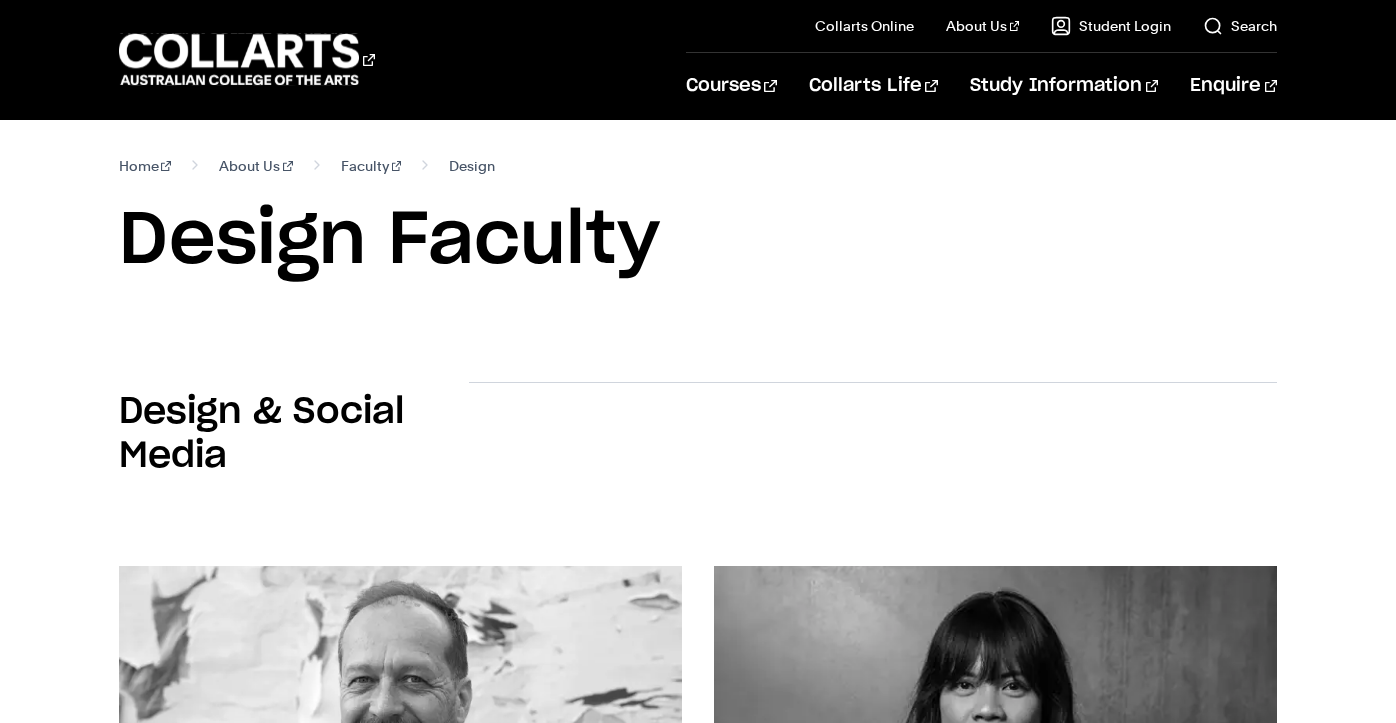 scroll, scrollTop: 0, scrollLeft: 0, axis: both 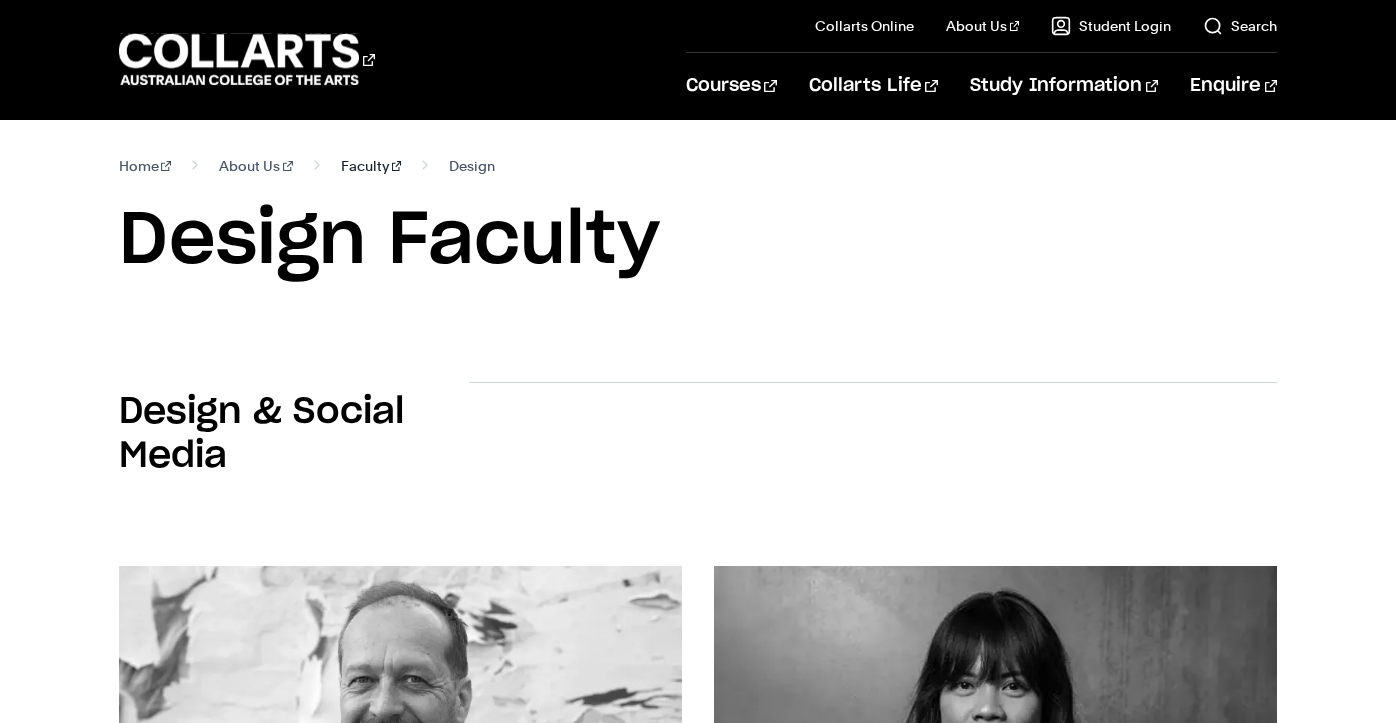 click on "Faculty" at bounding box center (371, 166) 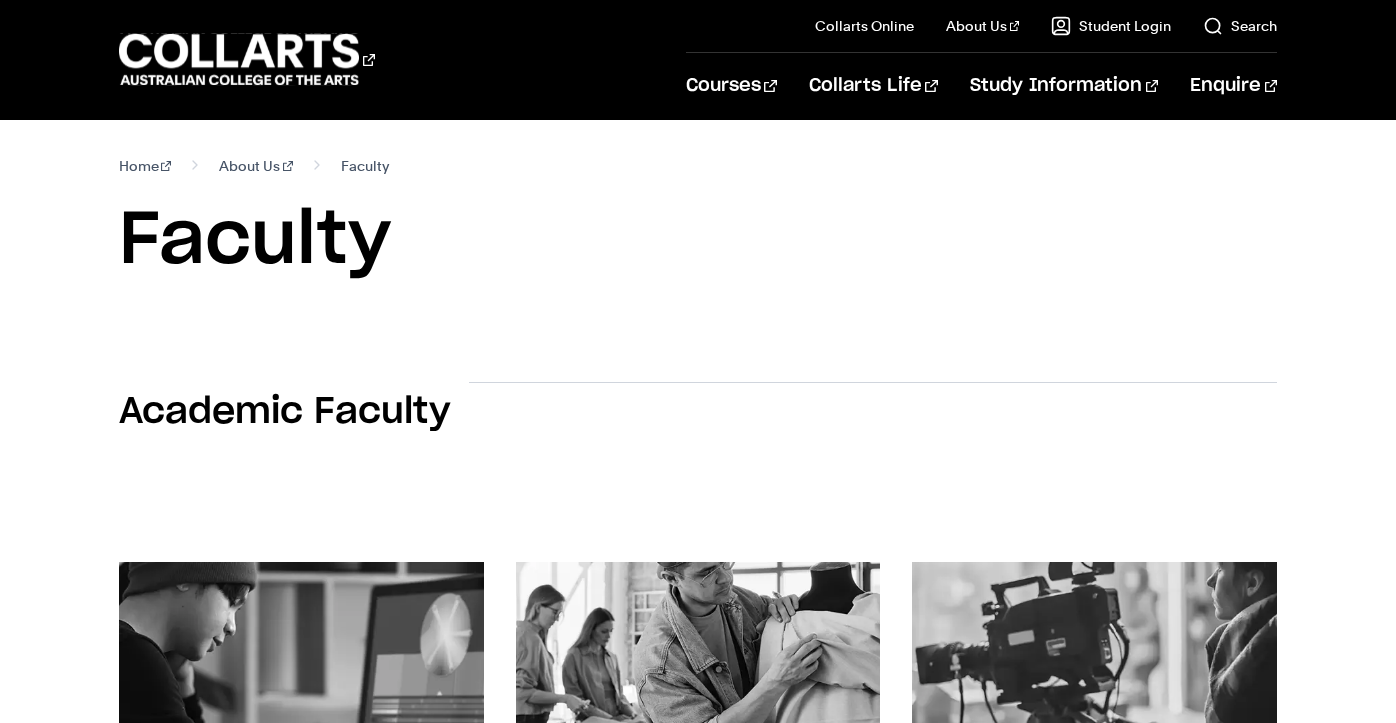 scroll, scrollTop: 0, scrollLeft: 0, axis: both 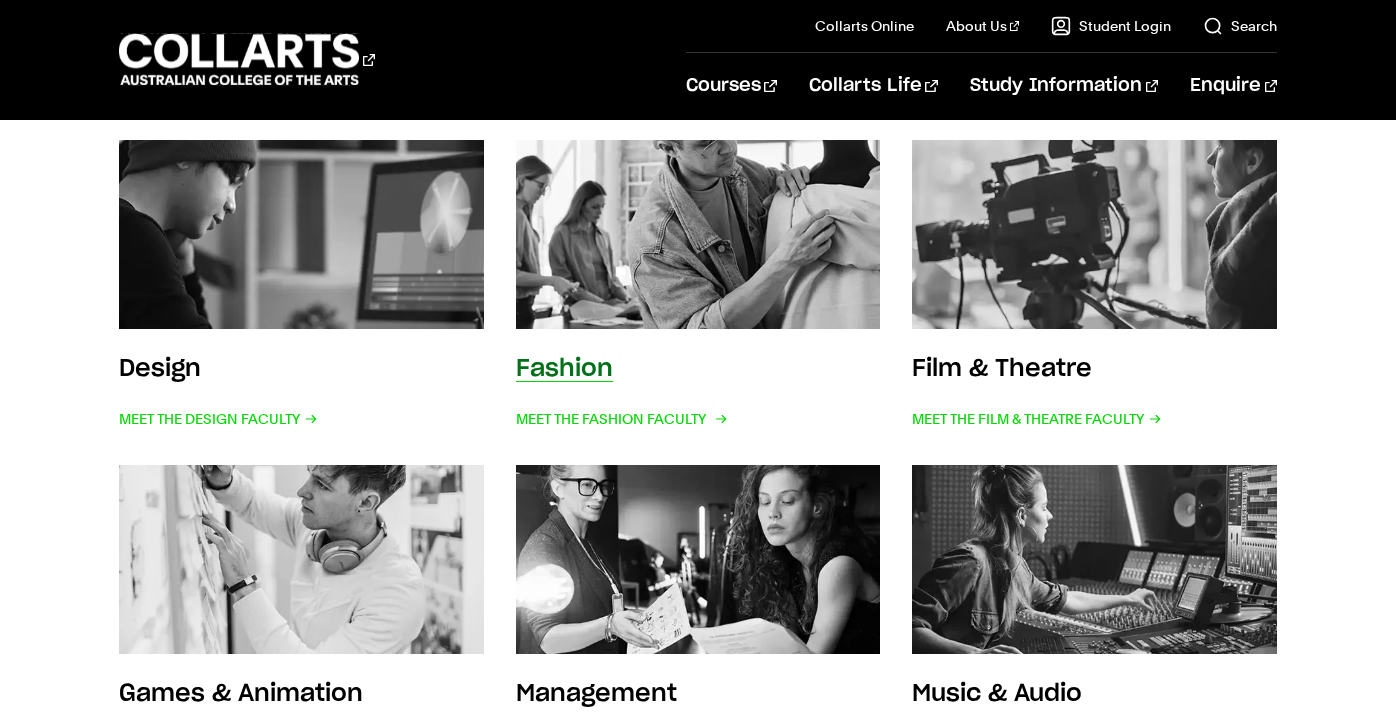 click at bounding box center (697, 235) 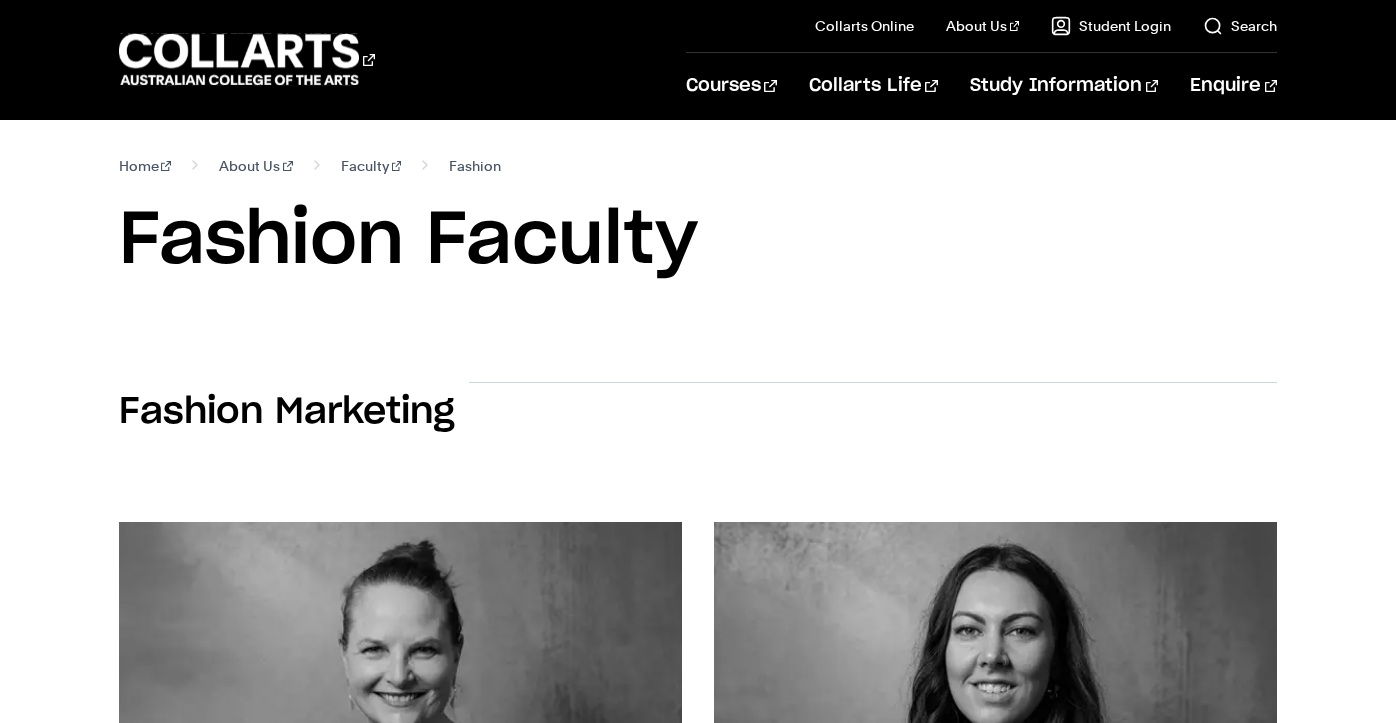 scroll, scrollTop: 0, scrollLeft: 0, axis: both 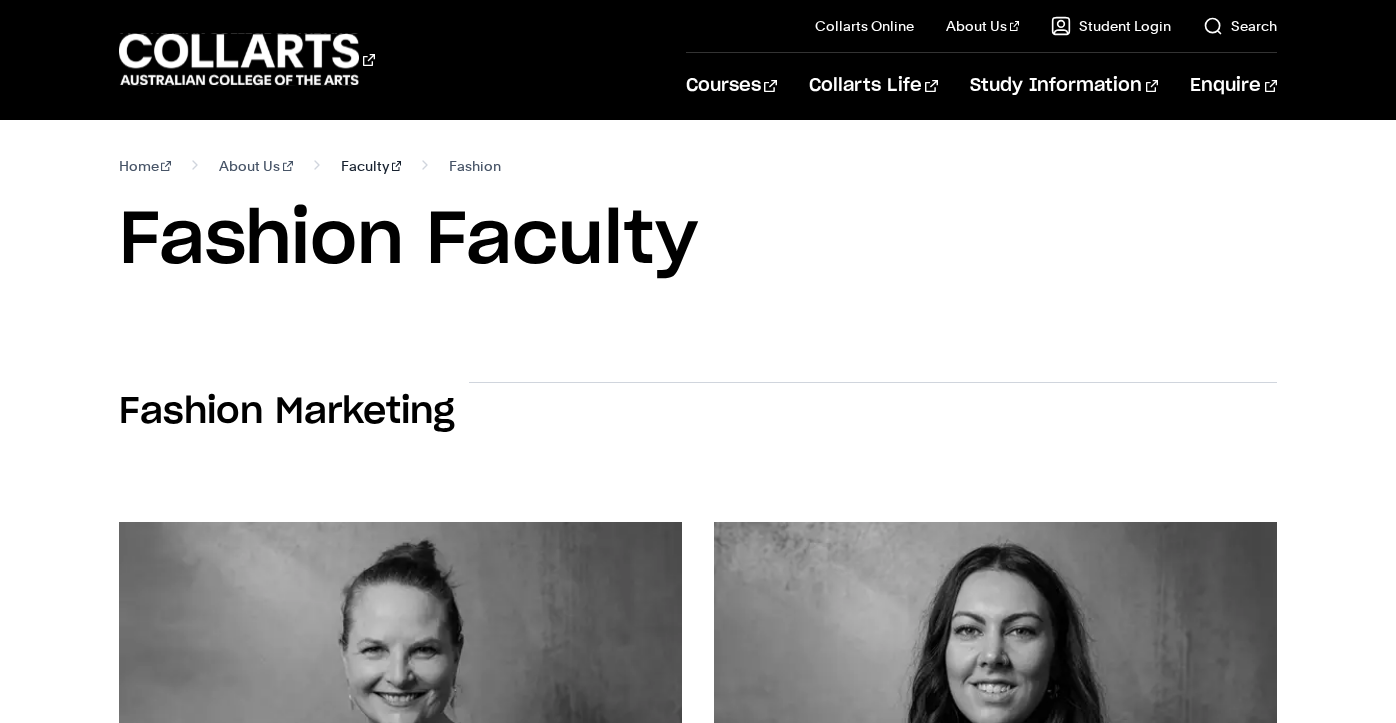 click on "Faculty" at bounding box center (371, 166) 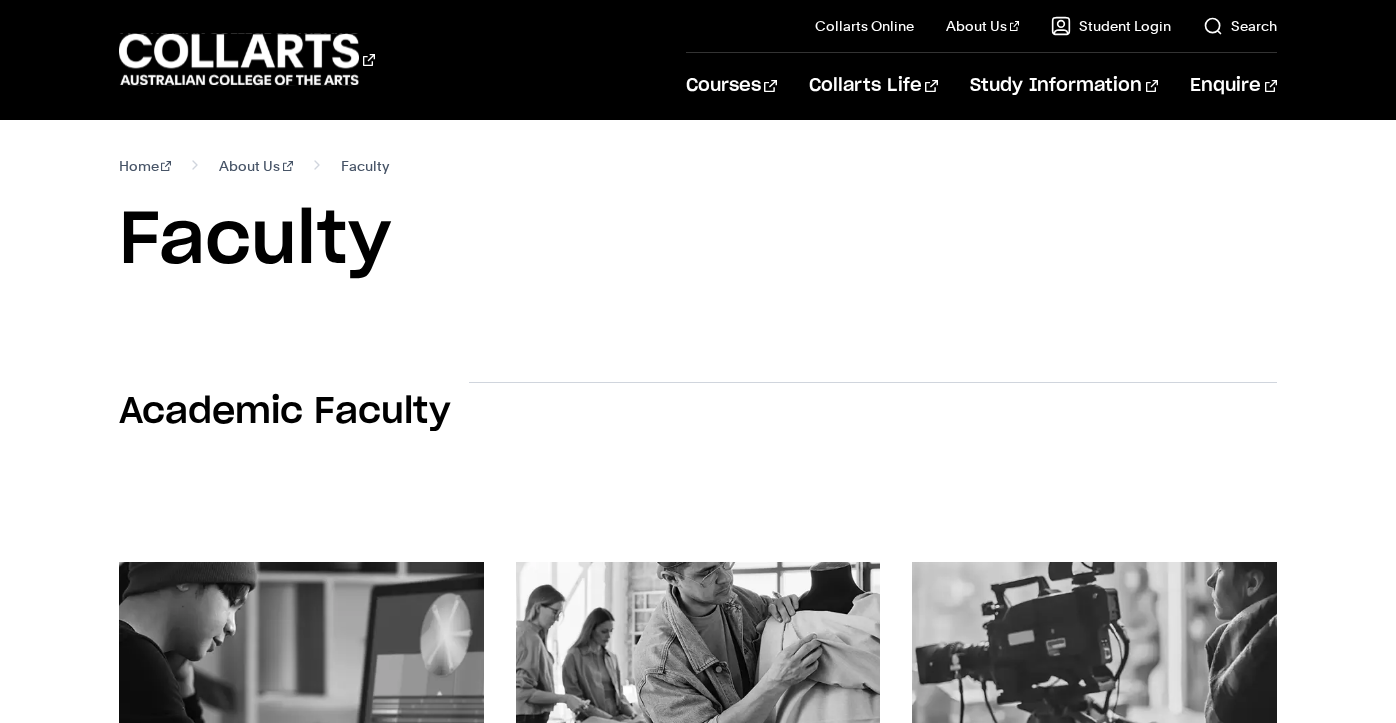 scroll, scrollTop: 0, scrollLeft: 0, axis: both 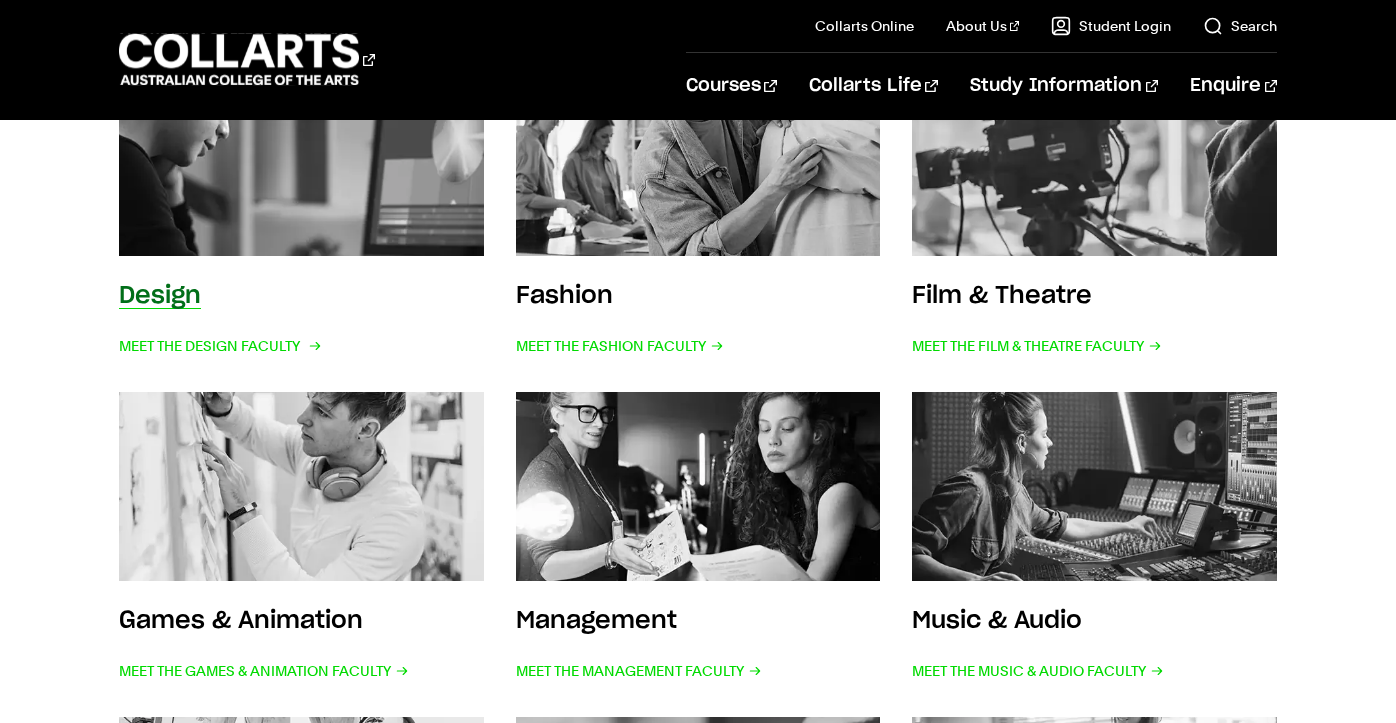 click at bounding box center (300, 162) 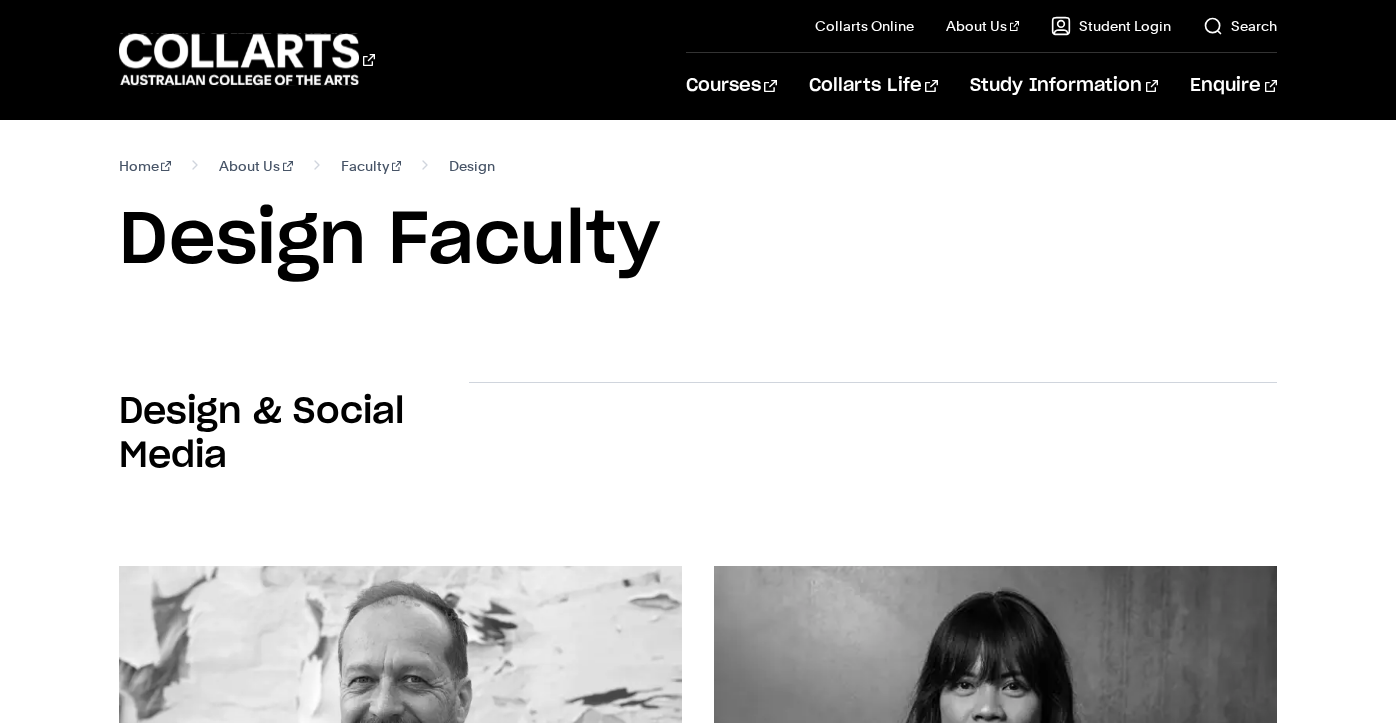 scroll, scrollTop: 0, scrollLeft: 0, axis: both 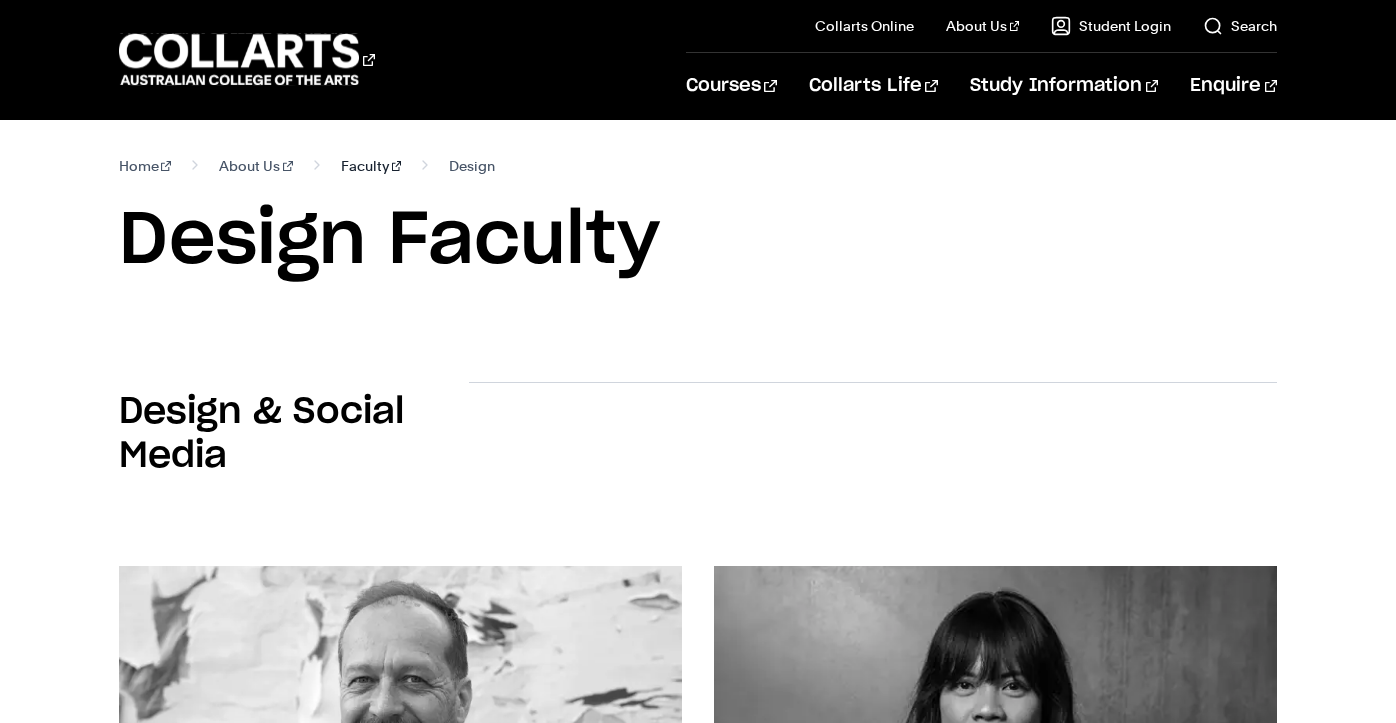 click on "Faculty" at bounding box center [371, 166] 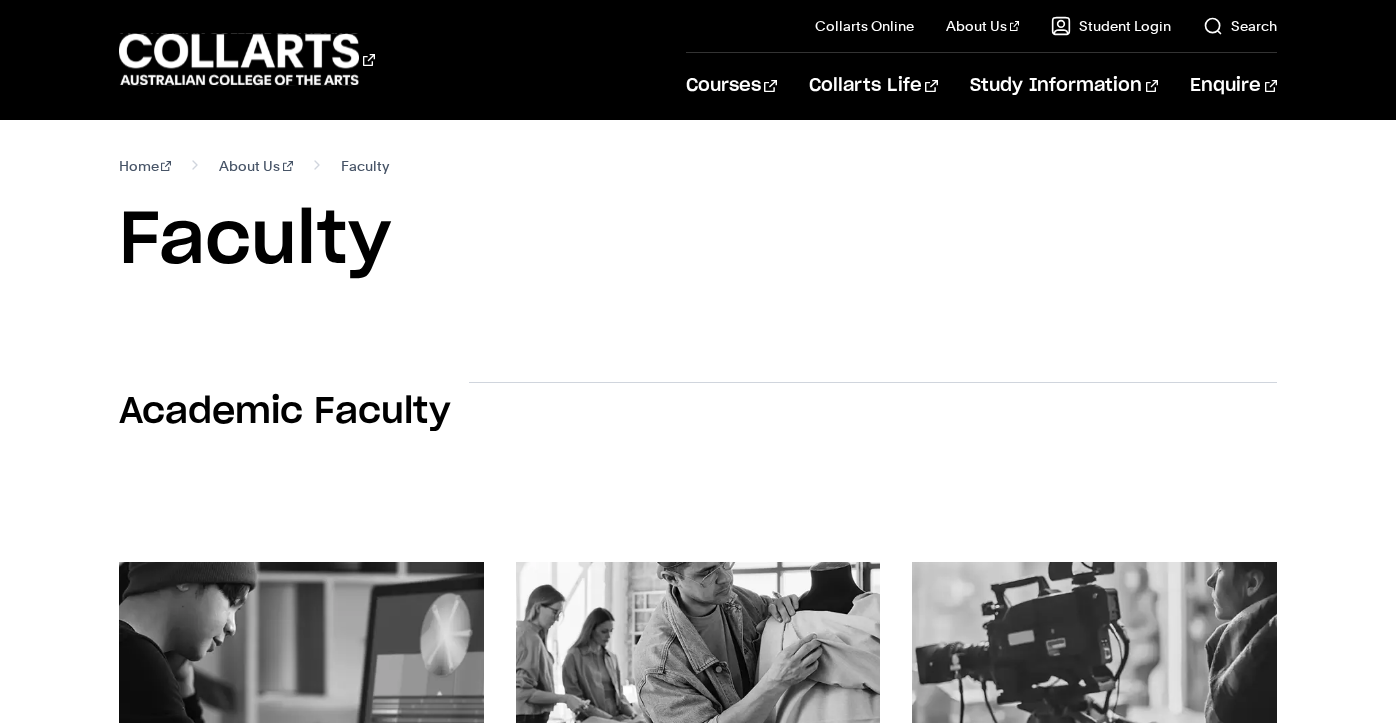 scroll, scrollTop: 0, scrollLeft: 0, axis: both 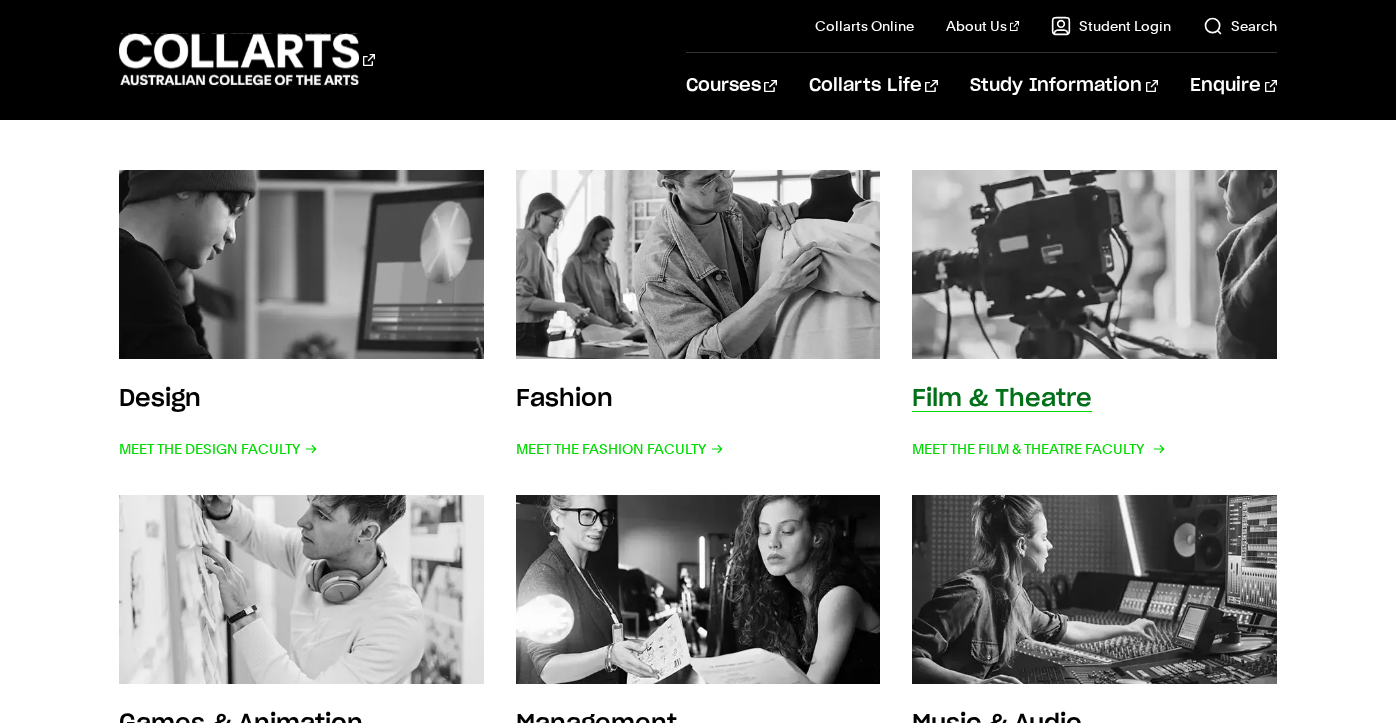 click at bounding box center [1094, 265] 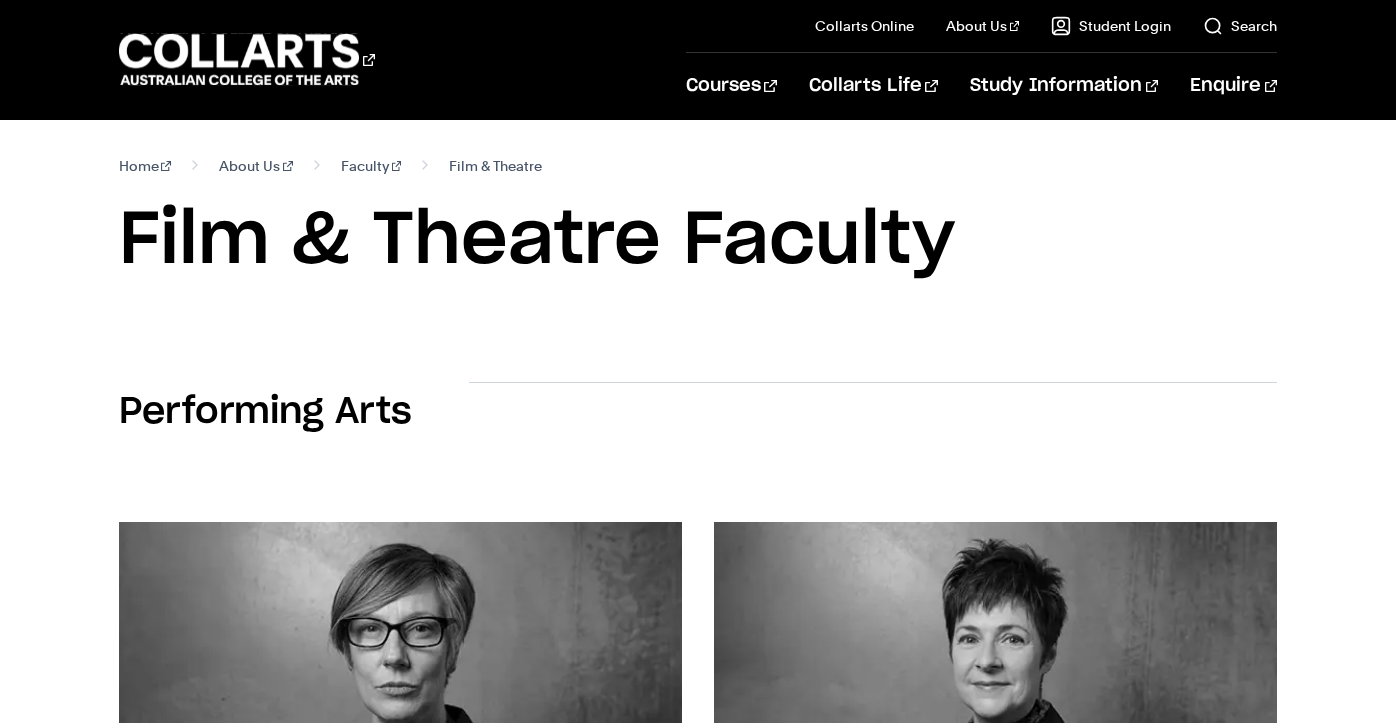 scroll, scrollTop: 0, scrollLeft: 0, axis: both 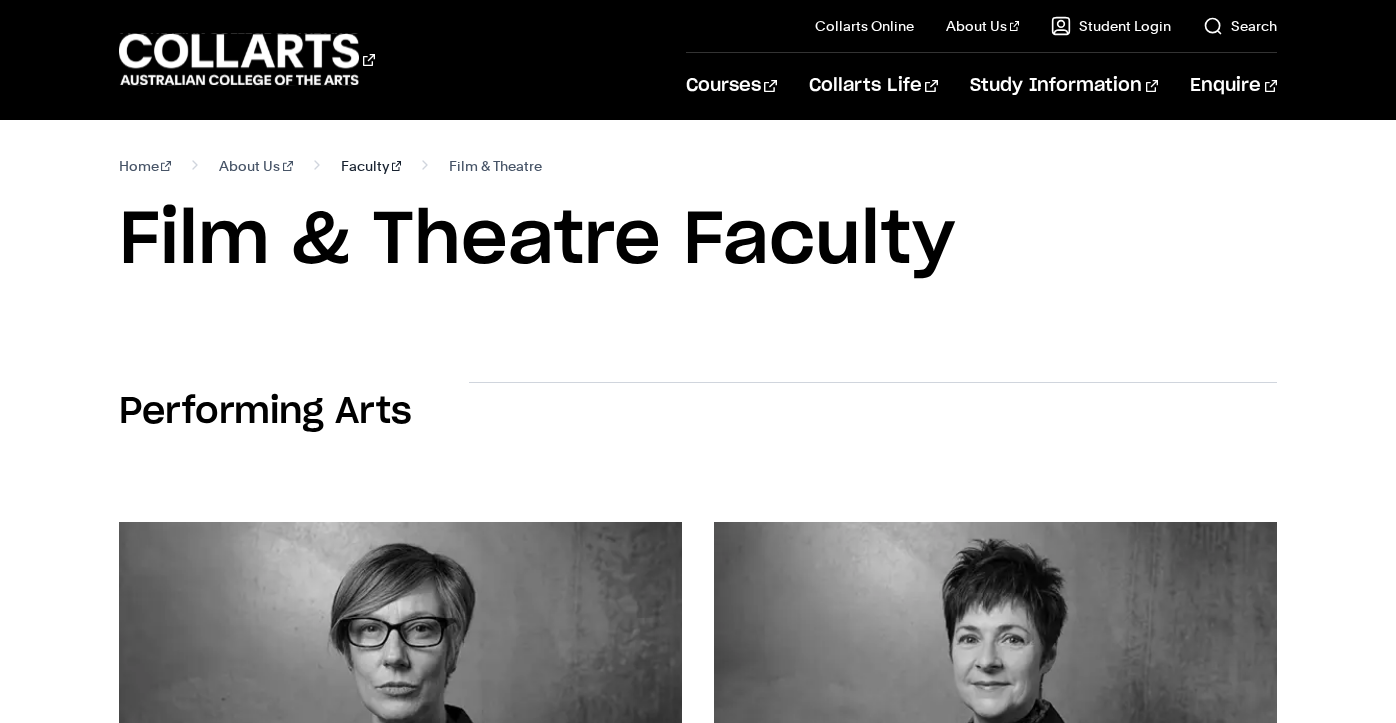 click on "Faculty" at bounding box center [371, 166] 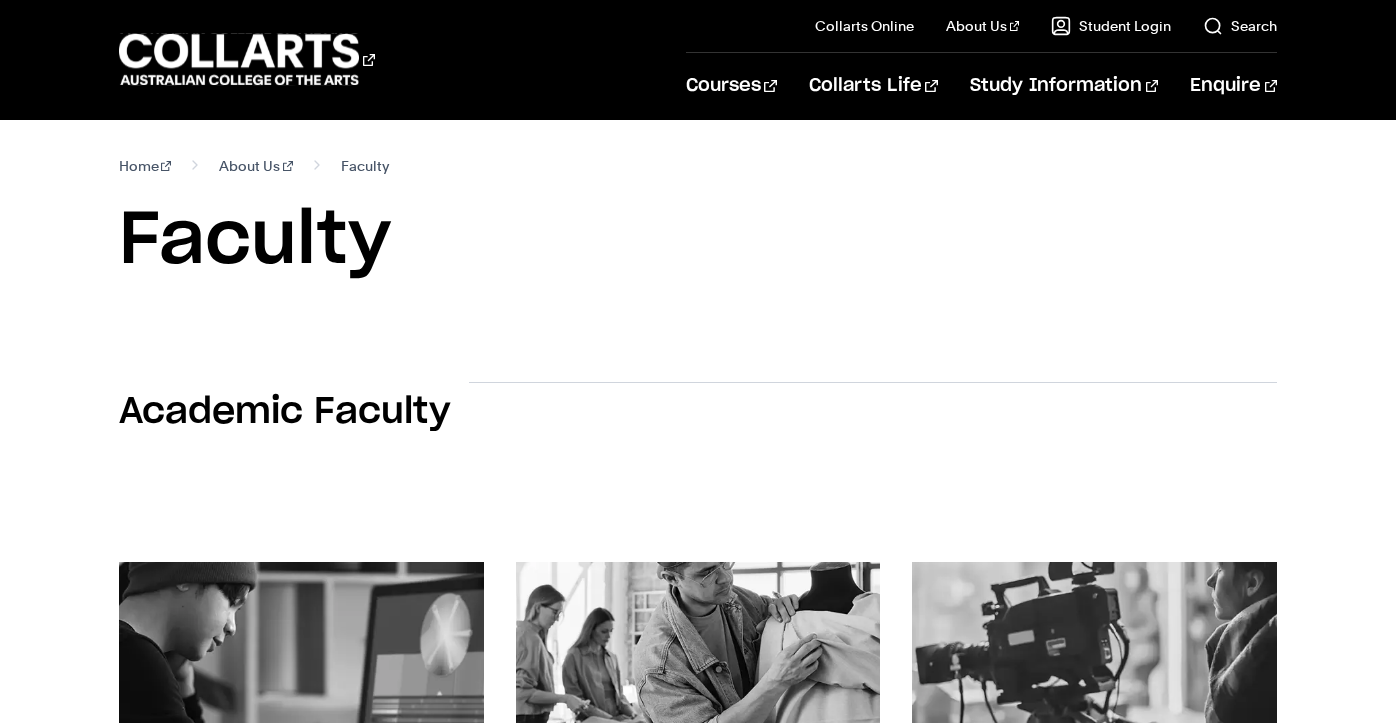scroll, scrollTop: 0, scrollLeft: 0, axis: both 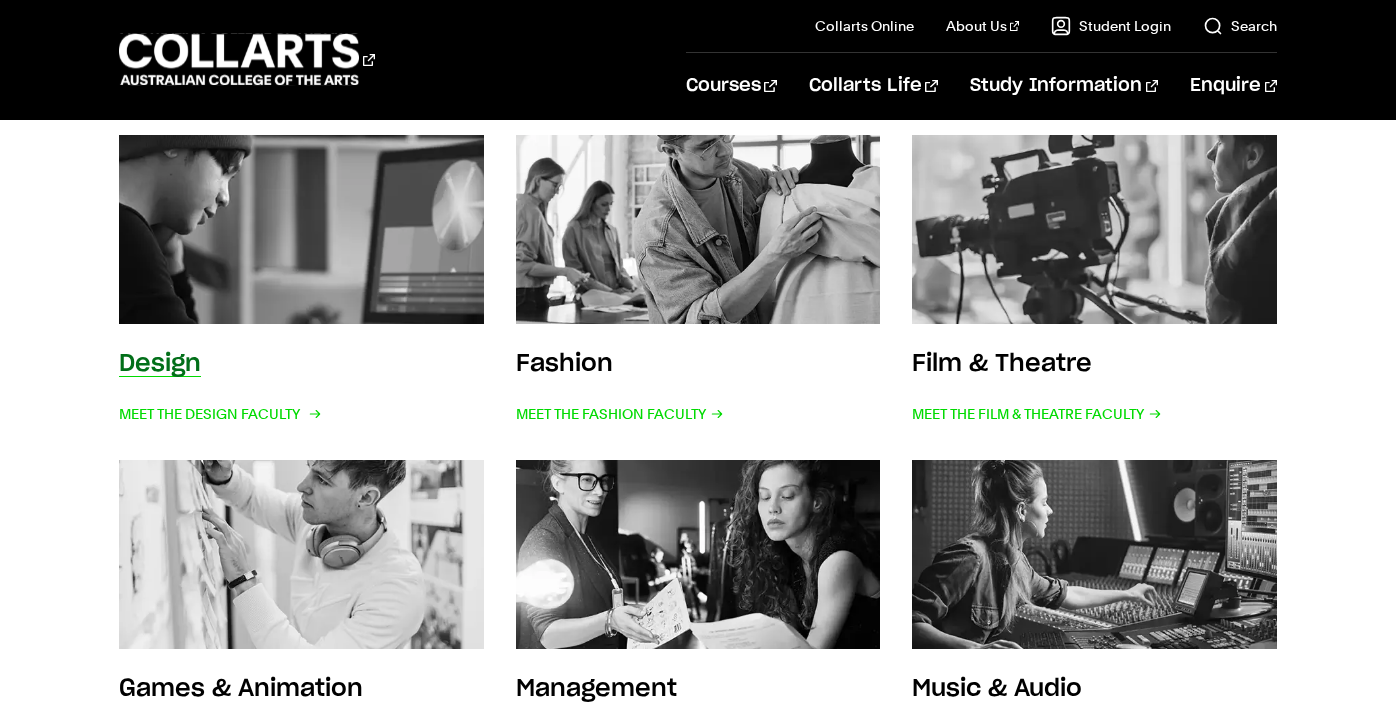click at bounding box center (300, 230) 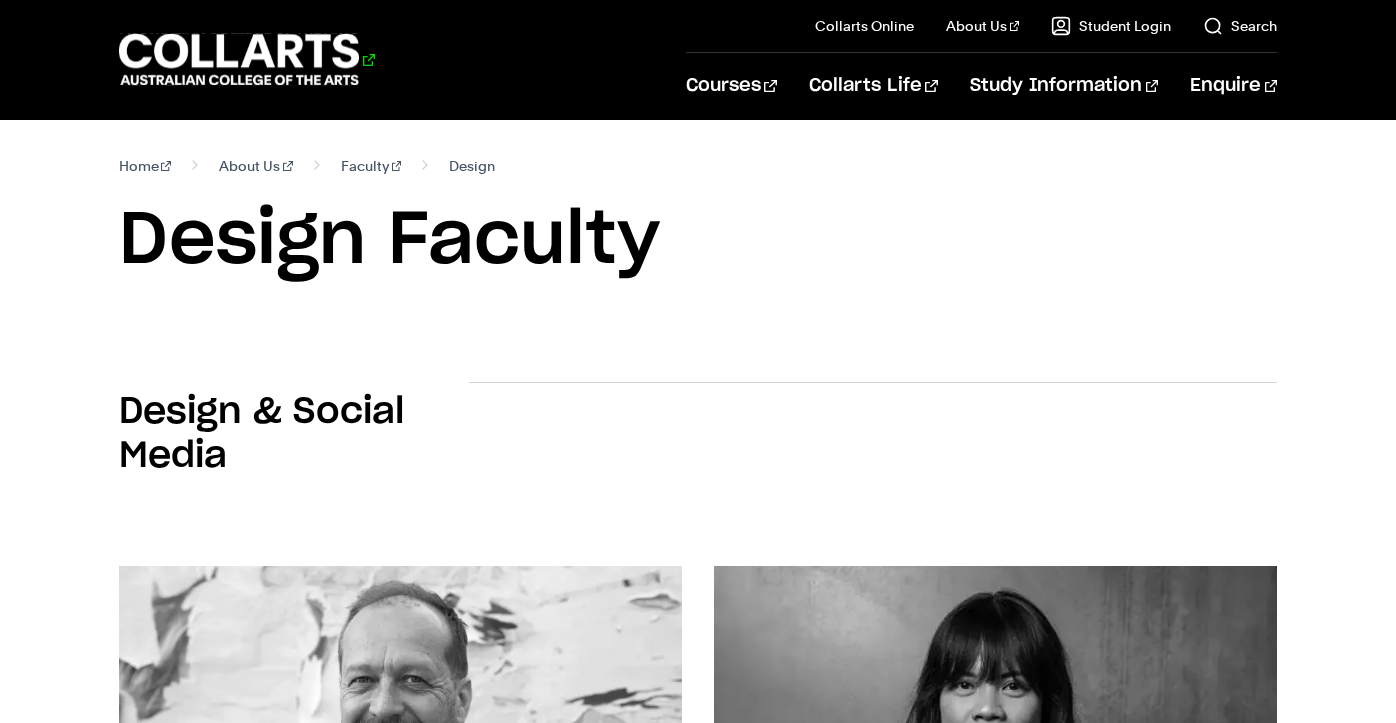 scroll, scrollTop: 0, scrollLeft: 0, axis: both 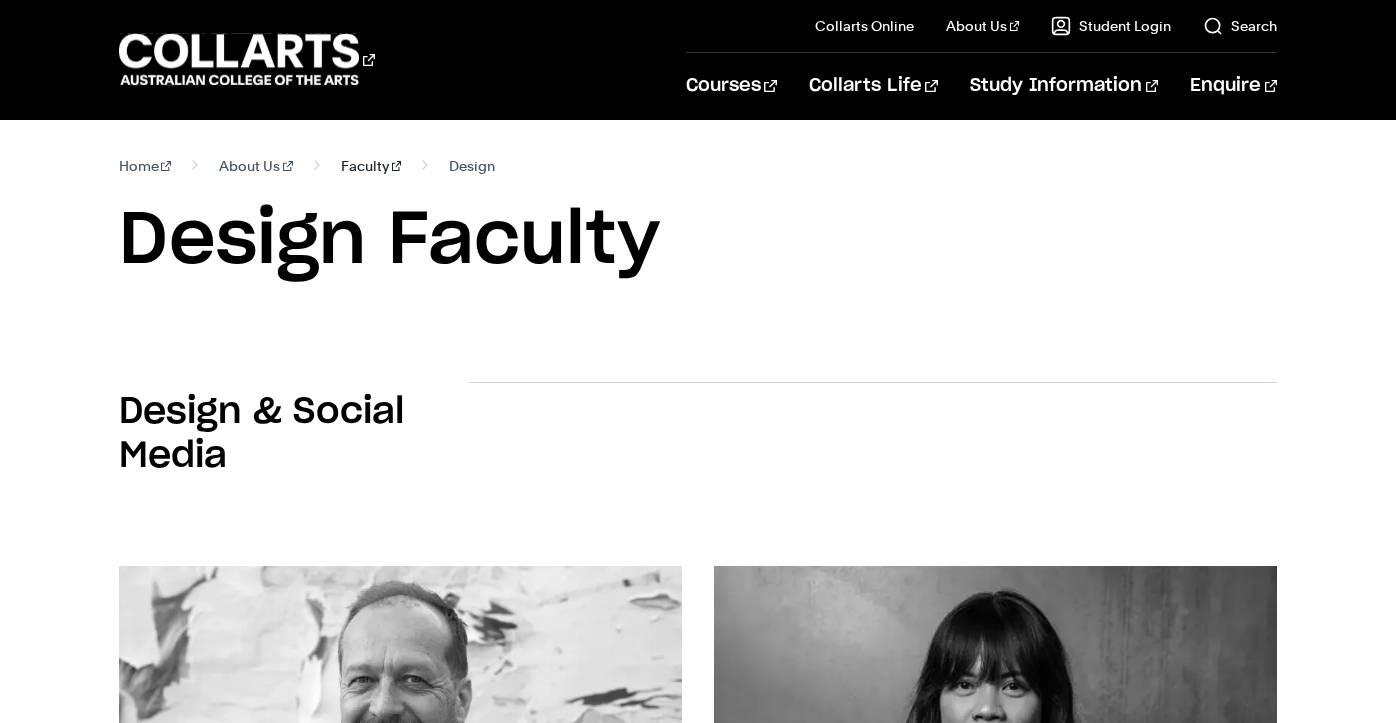 click on "Faculty" at bounding box center (371, 166) 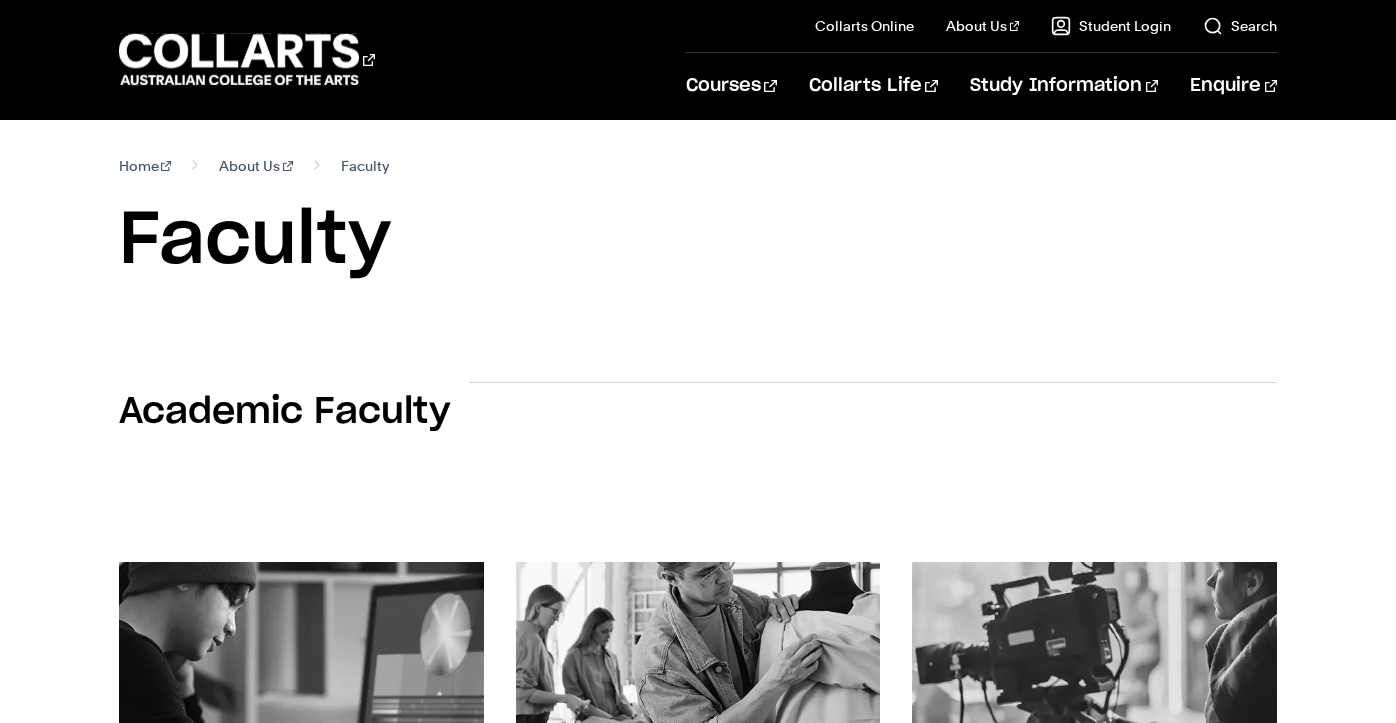 scroll, scrollTop: 235, scrollLeft: 0, axis: vertical 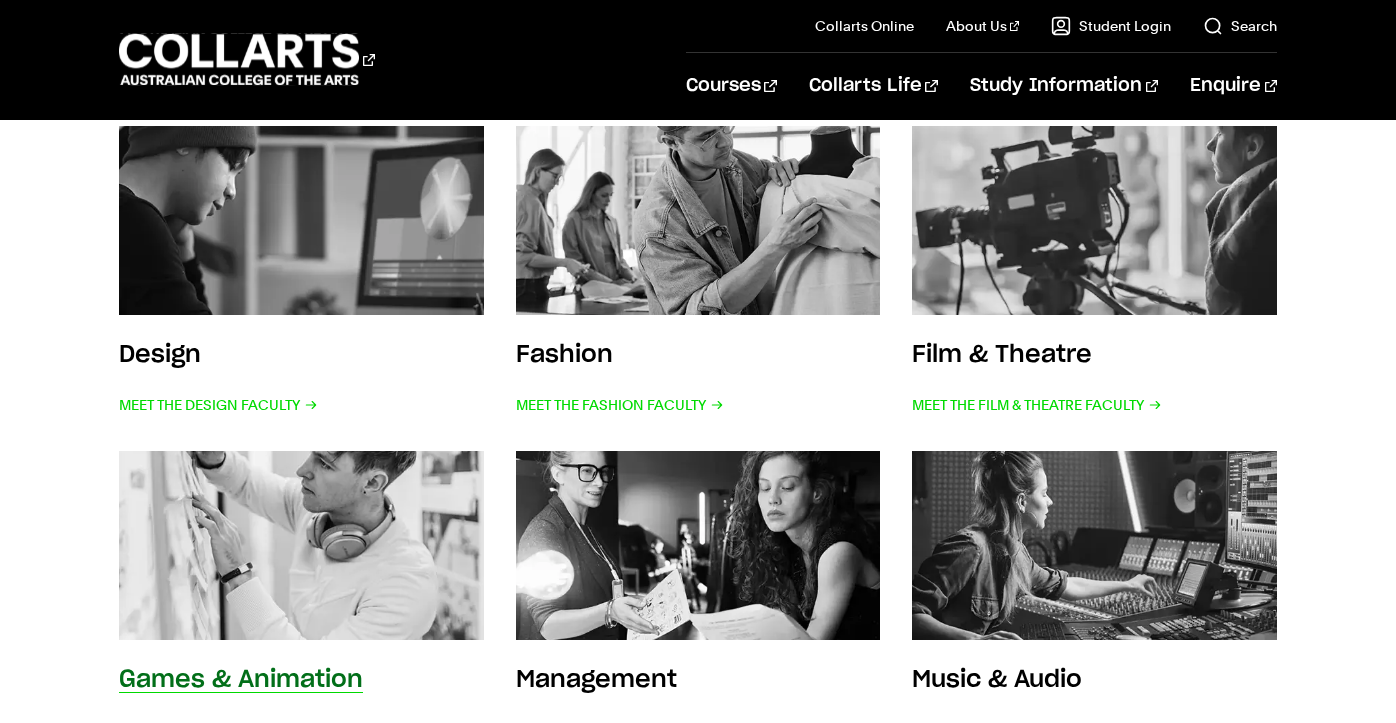 click at bounding box center [300, 546] 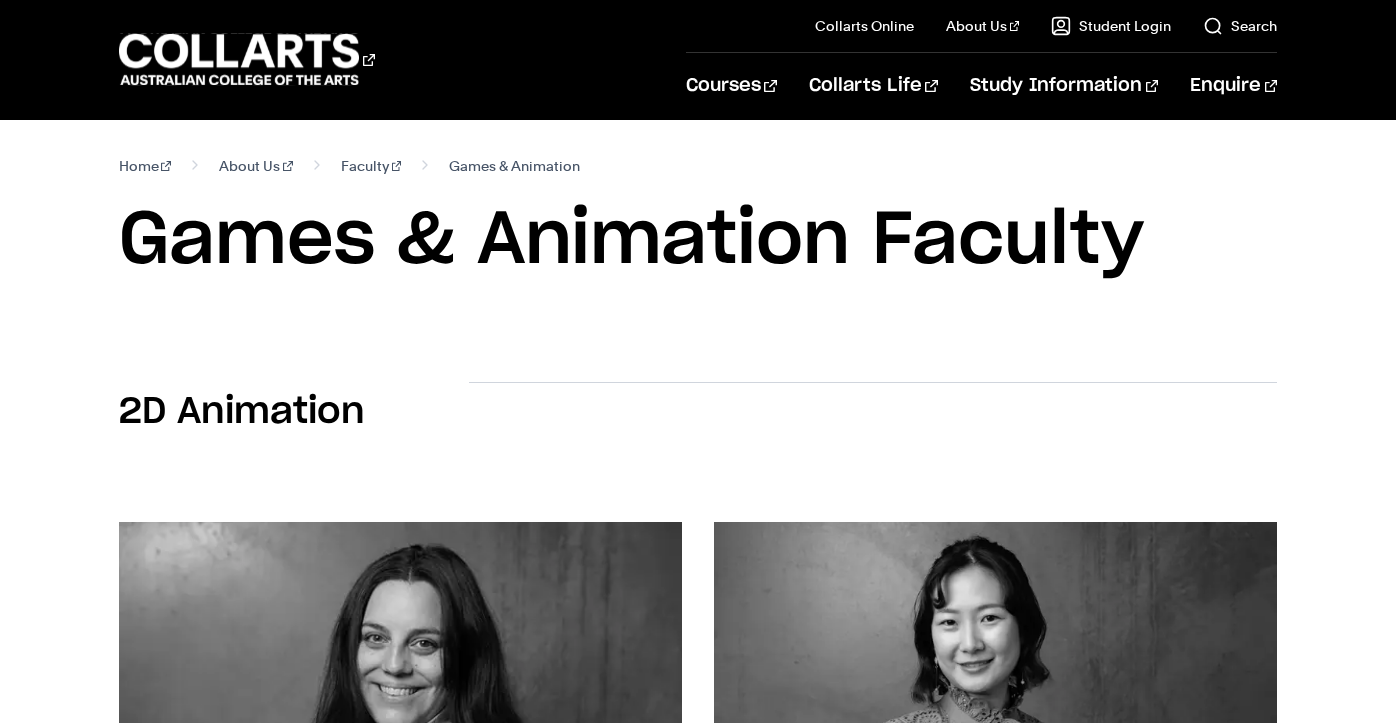 scroll, scrollTop: 0, scrollLeft: 0, axis: both 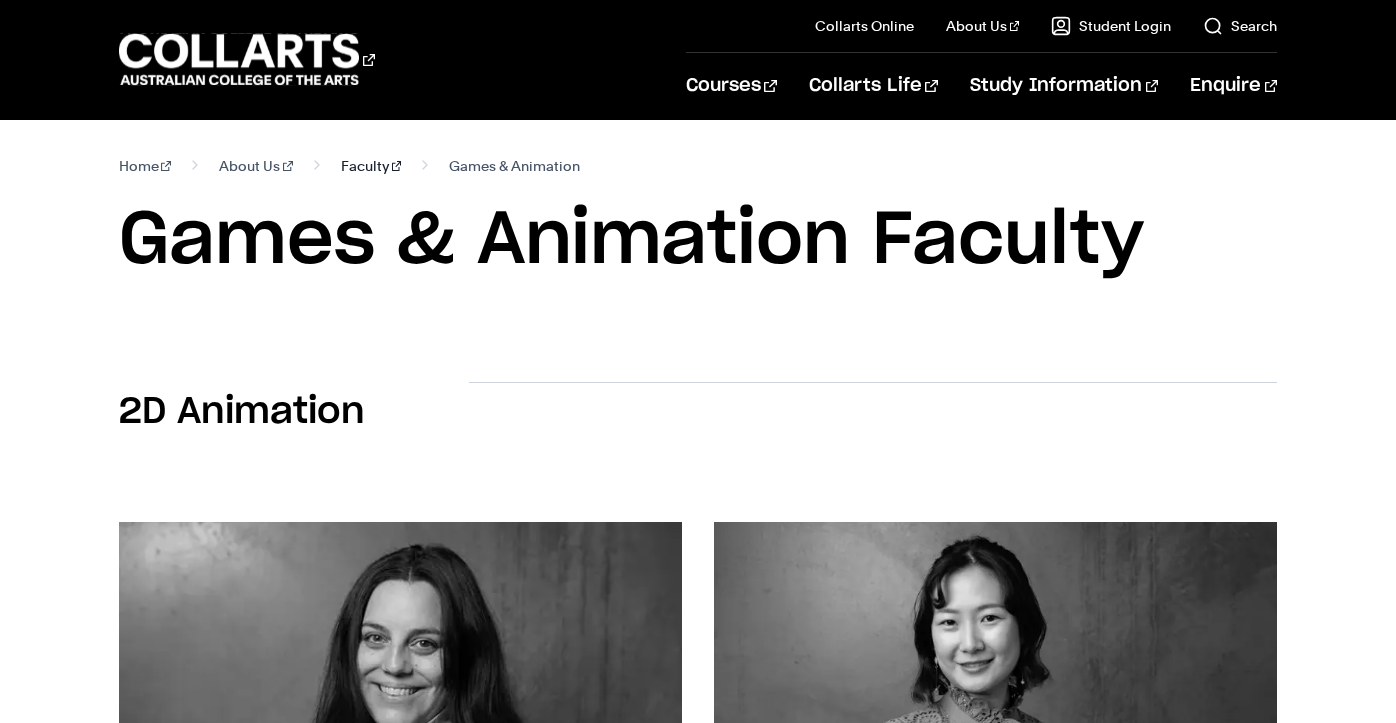 click on "Faculty" at bounding box center (371, 166) 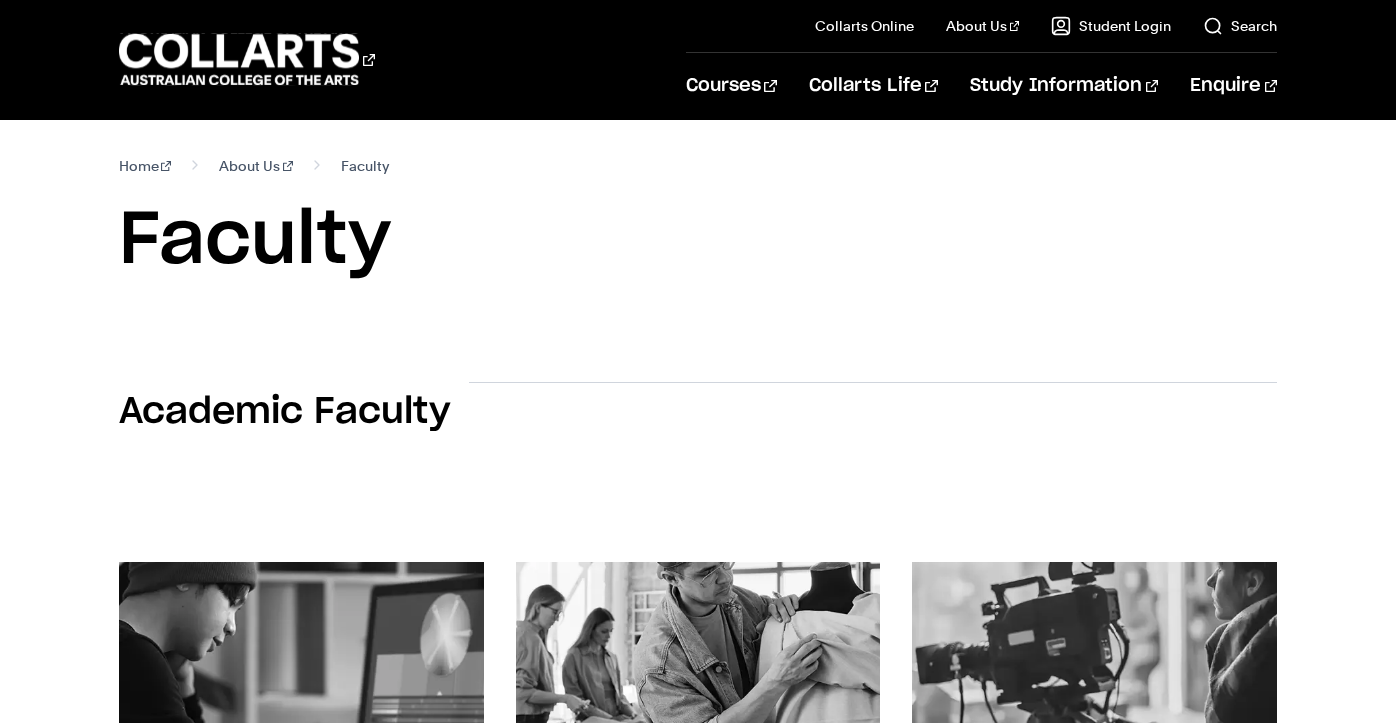 scroll, scrollTop: 154, scrollLeft: 0, axis: vertical 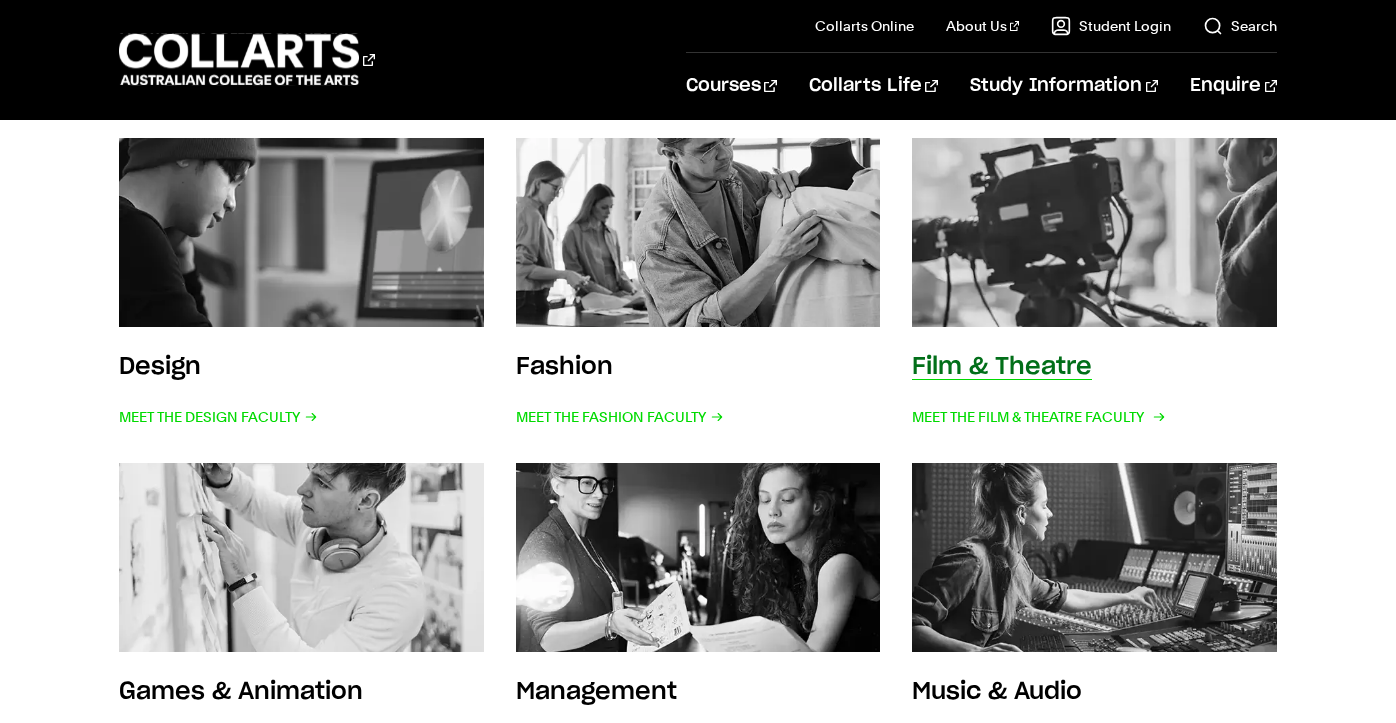 click at bounding box center [1094, 233] 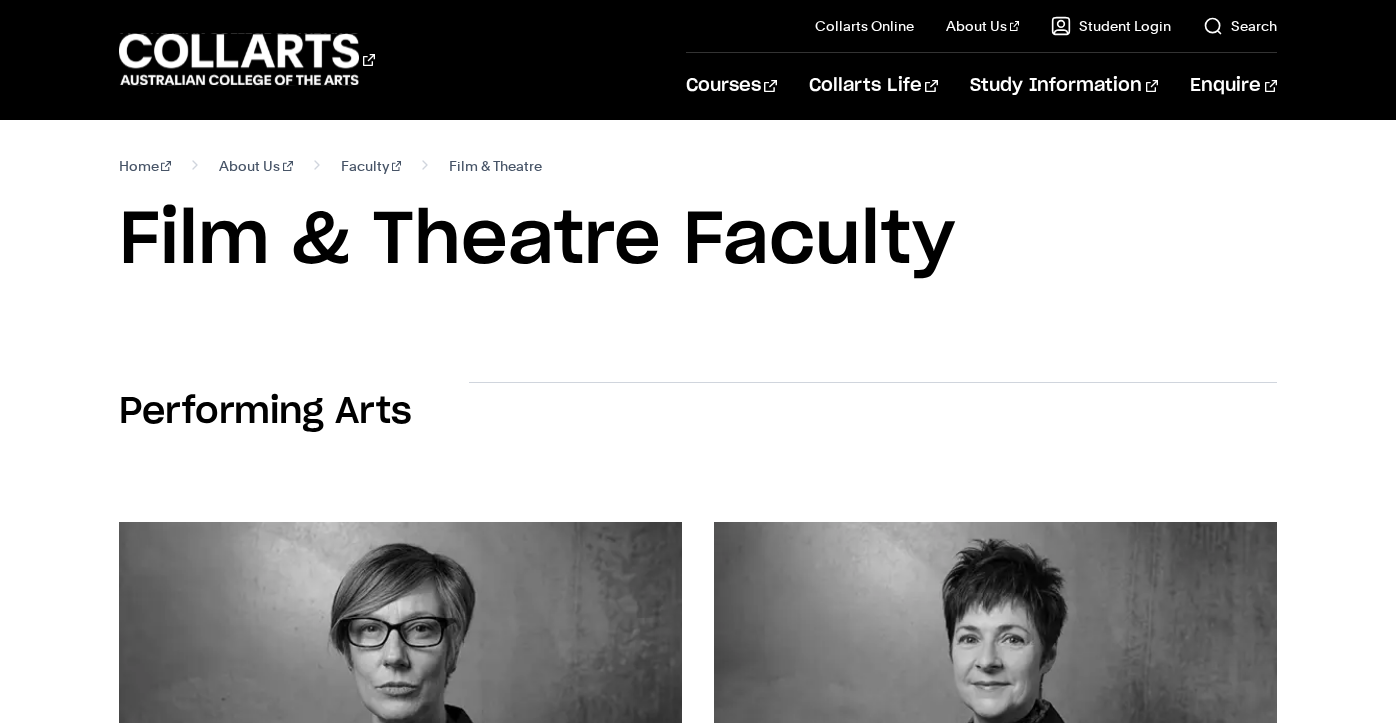scroll, scrollTop: 0, scrollLeft: 0, axis: both 